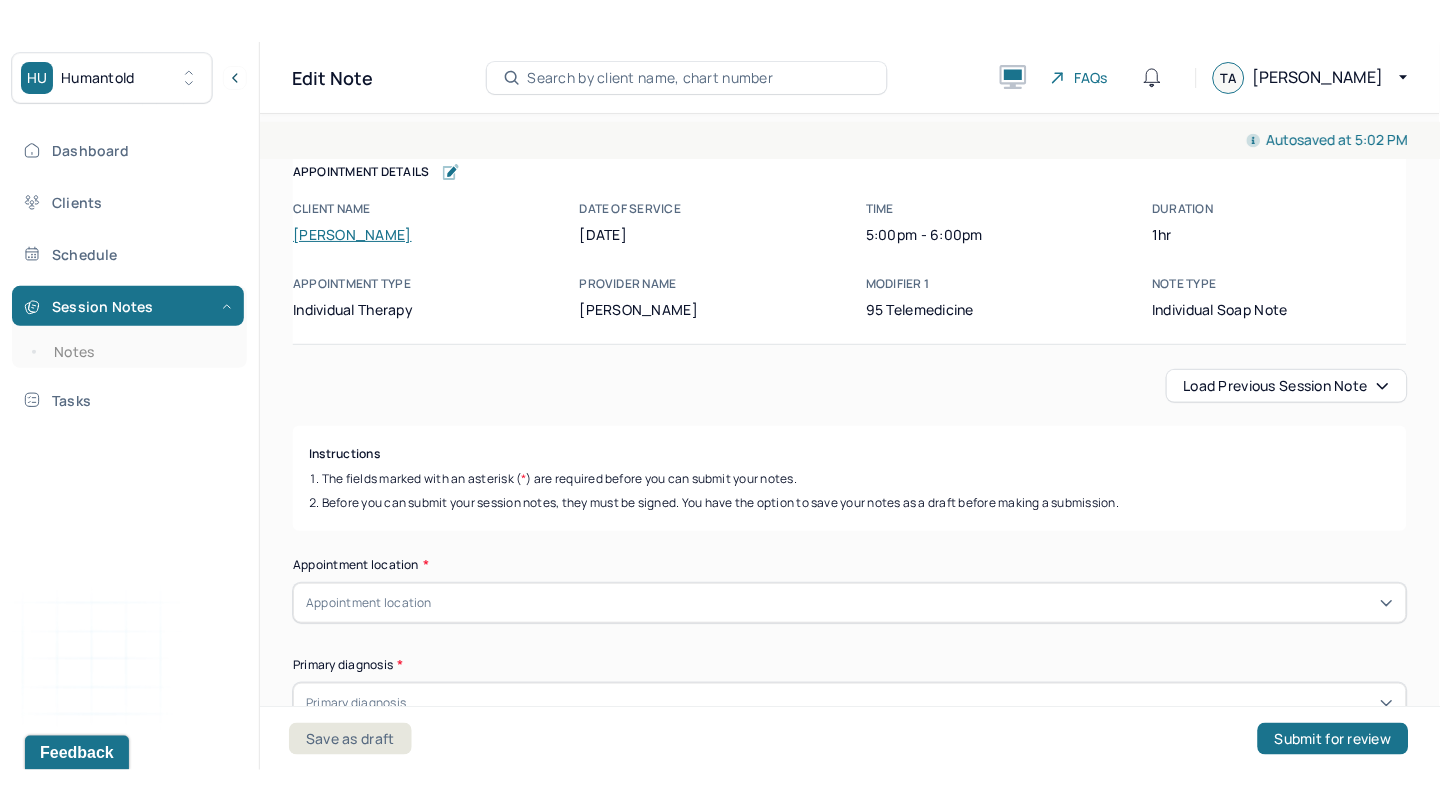 scroll, scrollTop: 0, scrollLeft: 0, axis: both 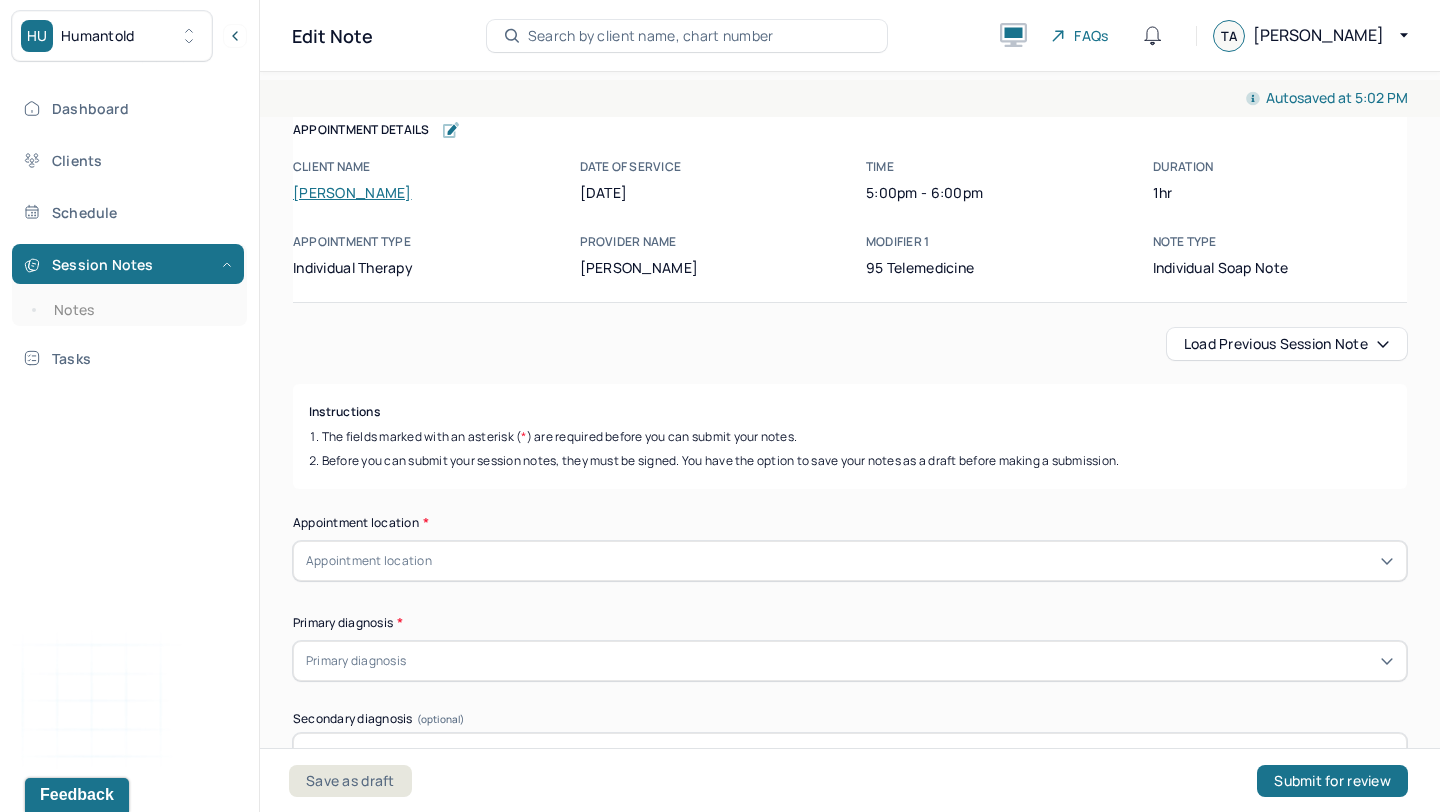 click on "Dashboard Clients Schedule Session Notes Notes Tasks" at bounding box center (129, 233) 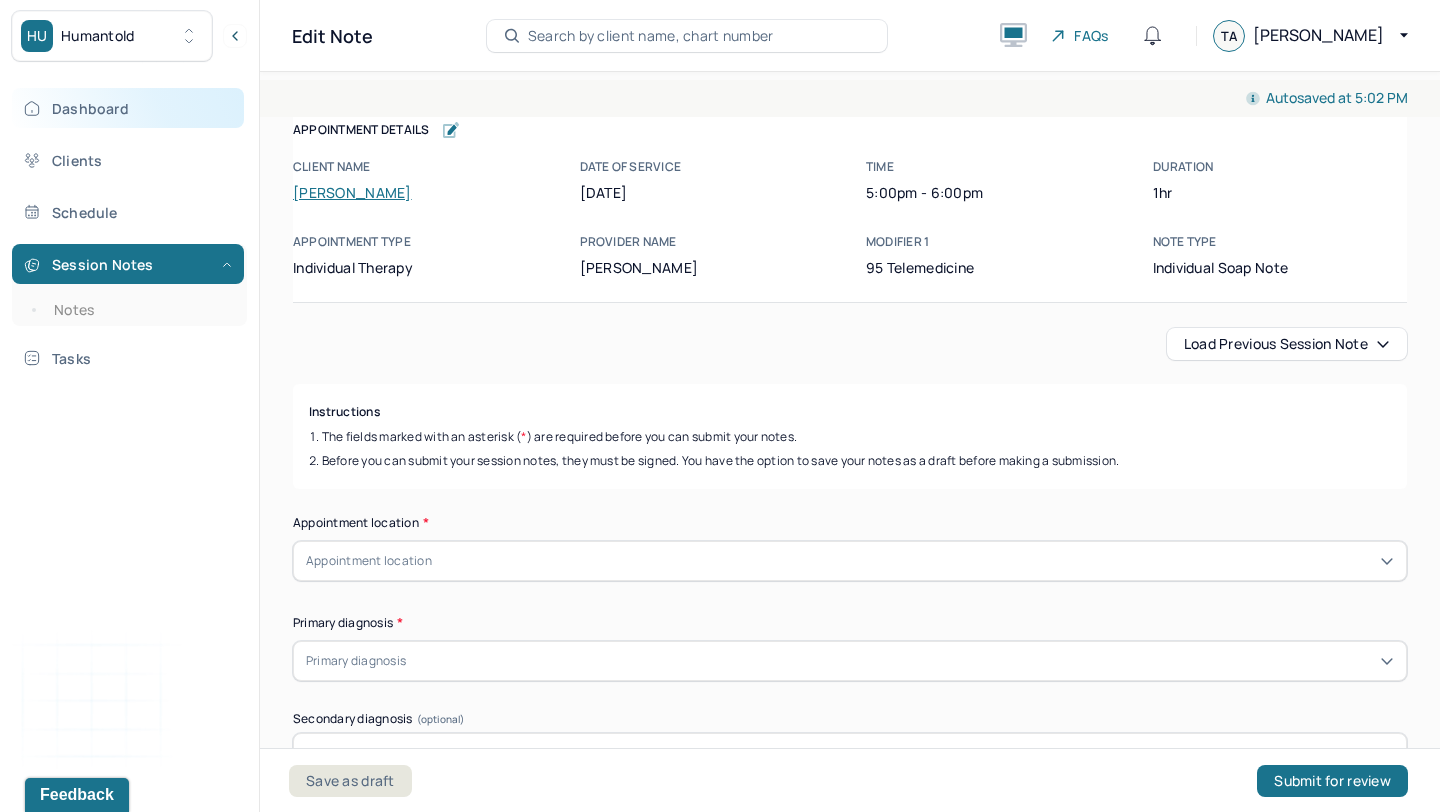 click on "Dashboard" at bounding box center [128, 108] 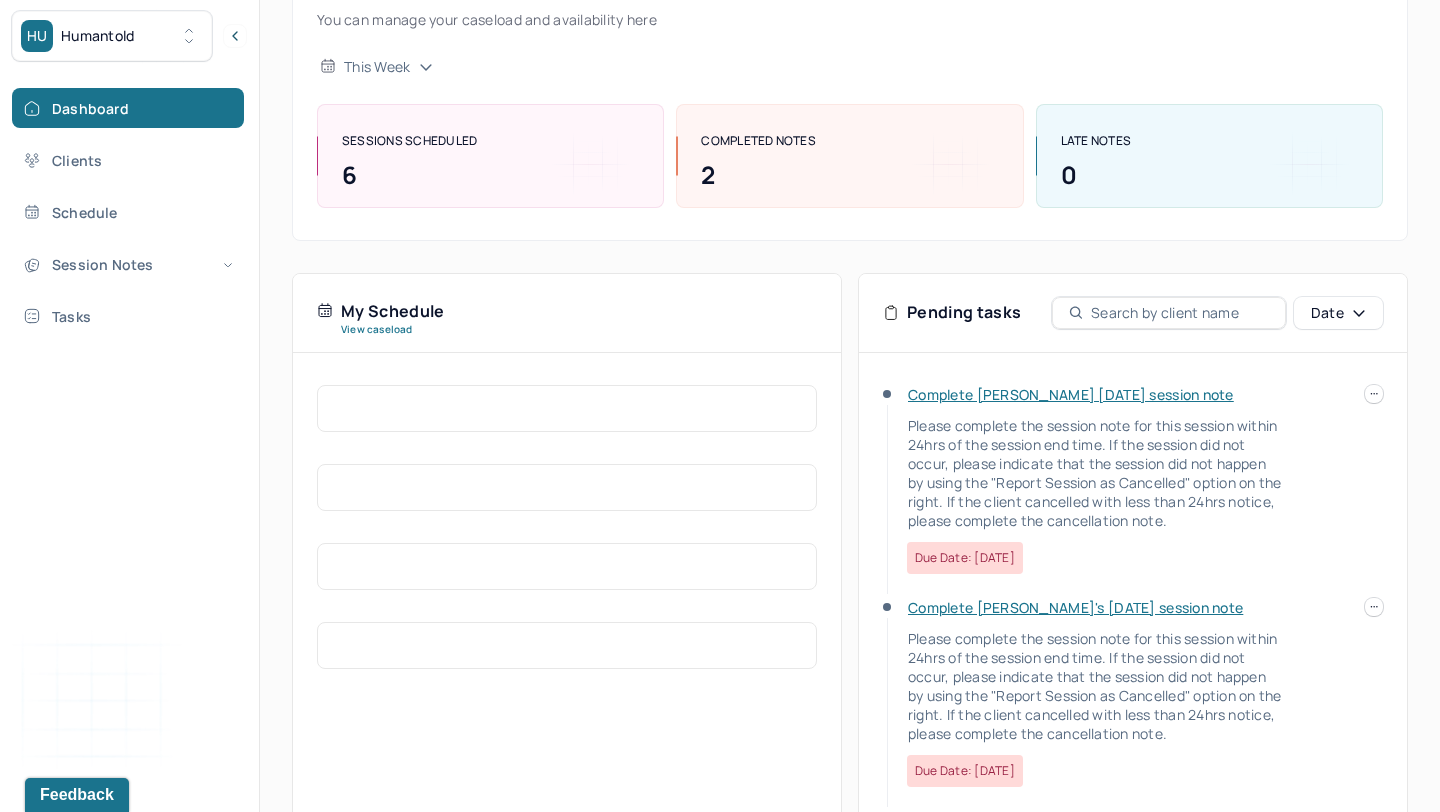 scroll, scrollTop: 353, scrollLeft: 0, axis: vertical 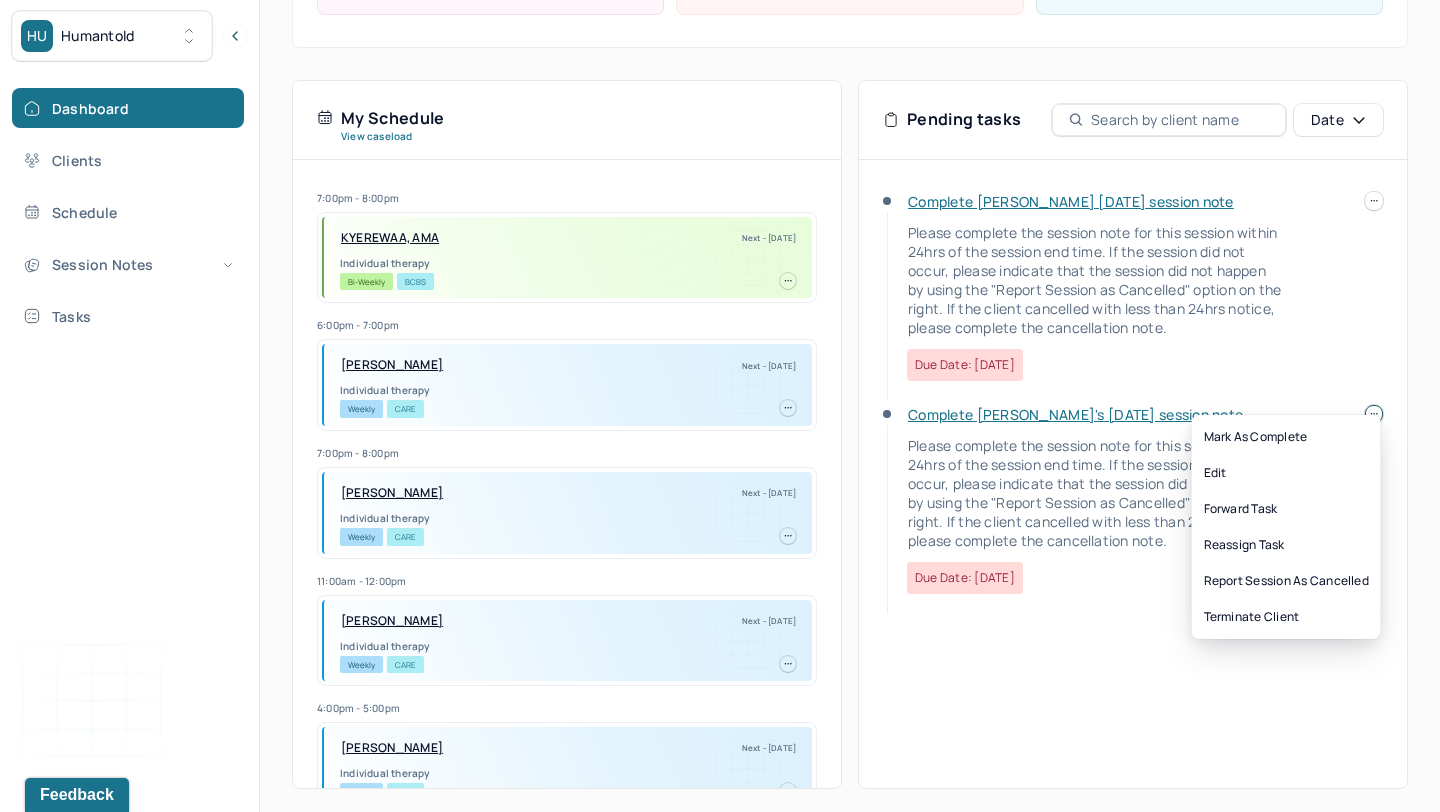click at bounding box center [1374, 414] 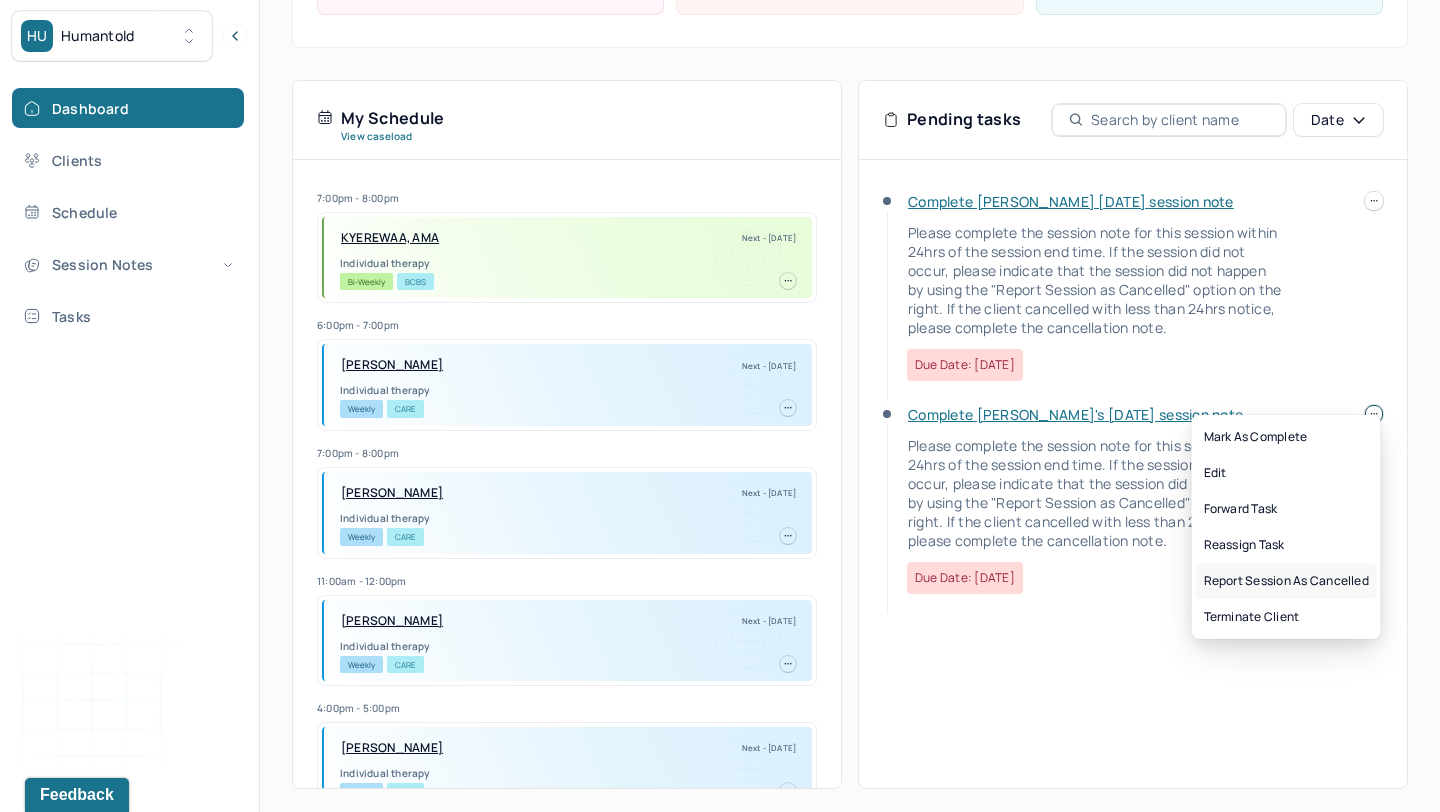 click on "Report session as cancelled" at bounding box center [1286, 581] 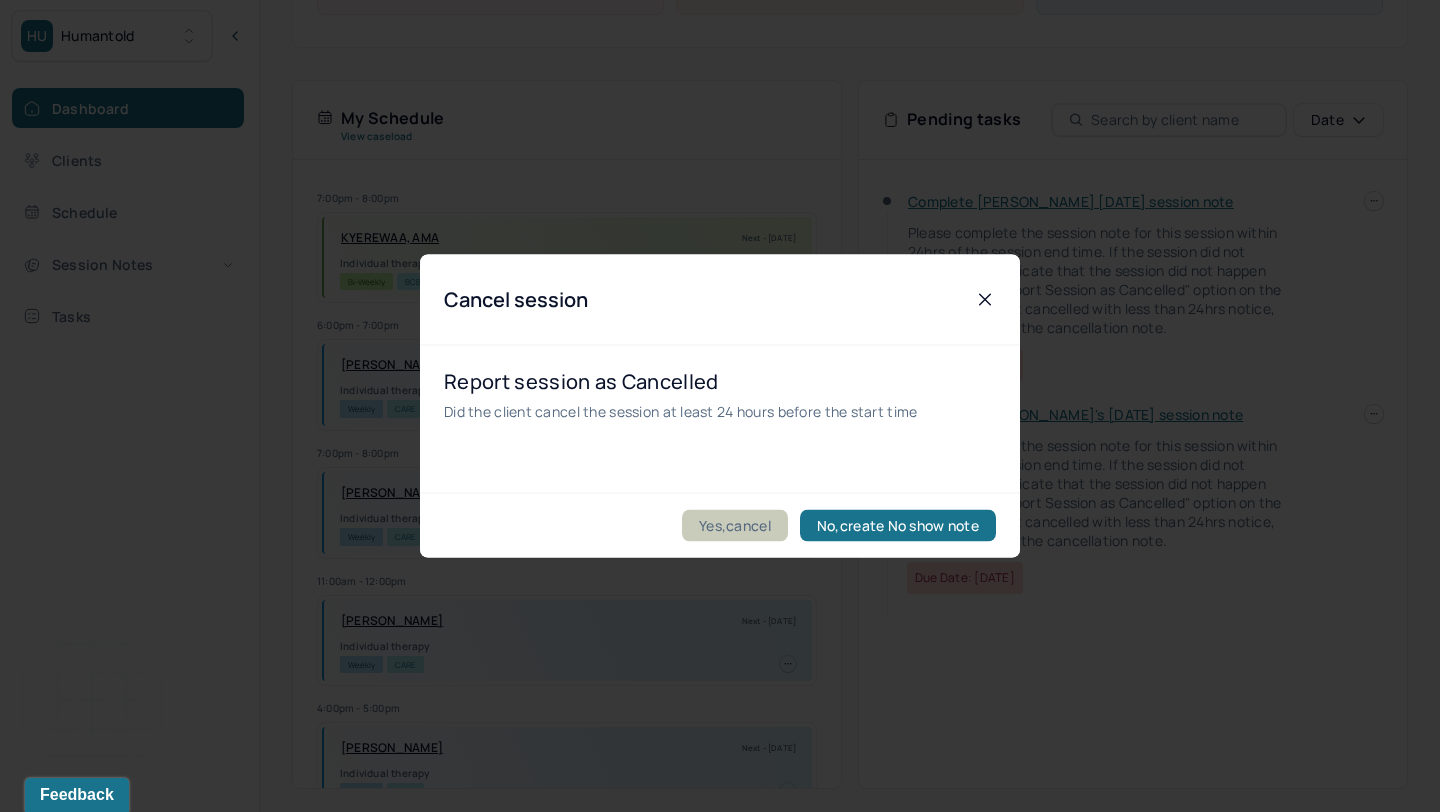 click on "Yes,cancel" at bounding box center (735, 526) 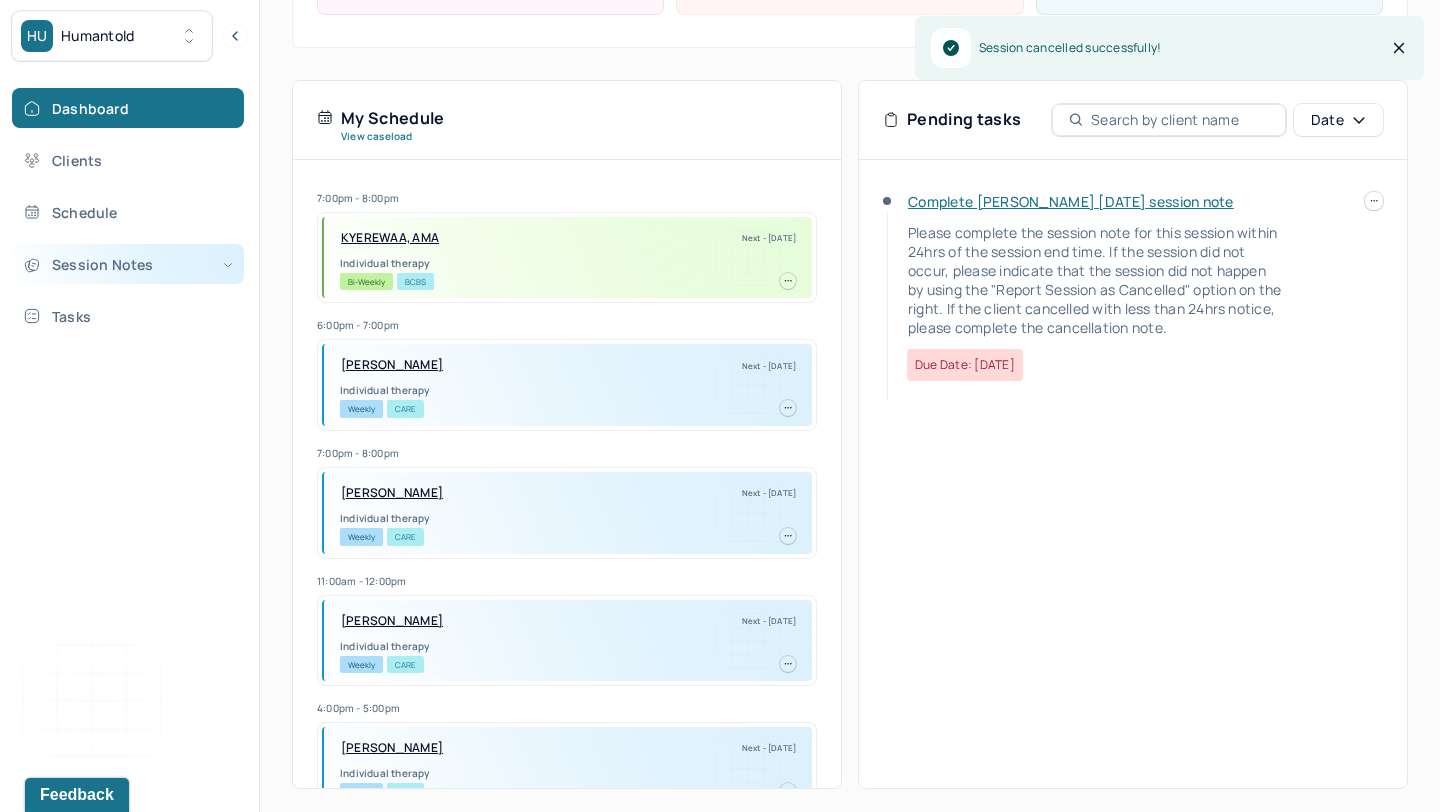 click on "Session Notes" at bounding box center [128, 264] 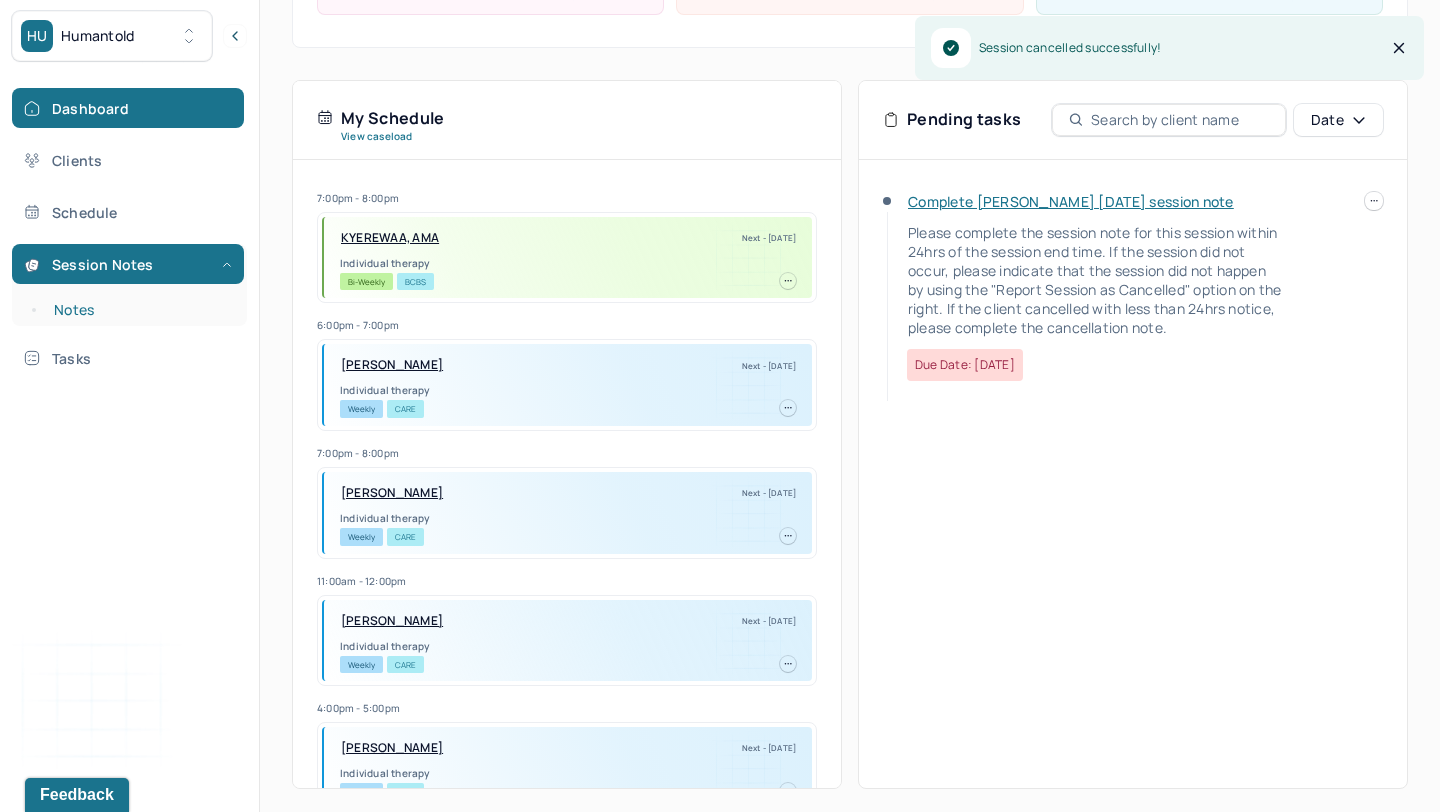 click on "Notes" at bounding box center [139, 310] 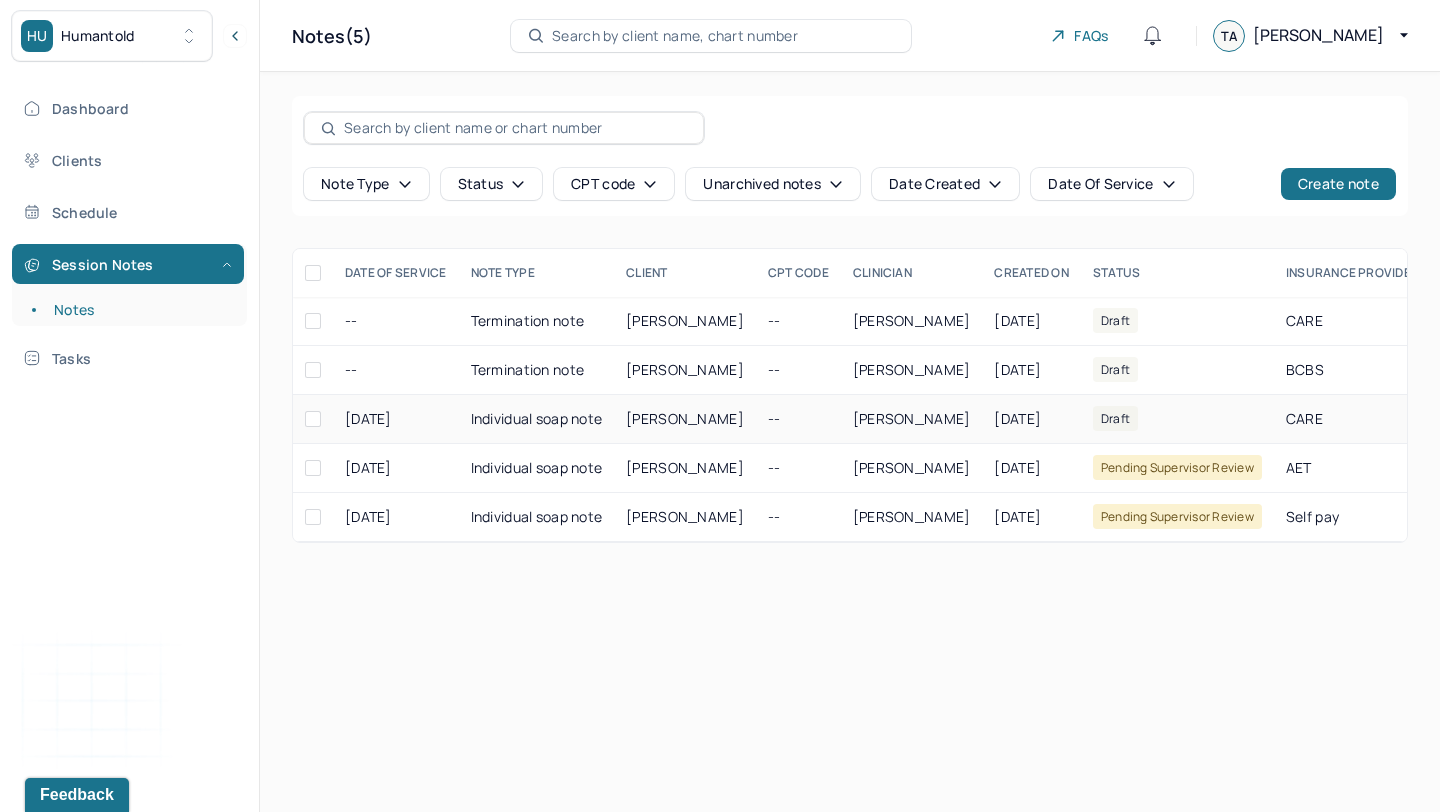 click on "CARE" at bounding box center (1352, 419) 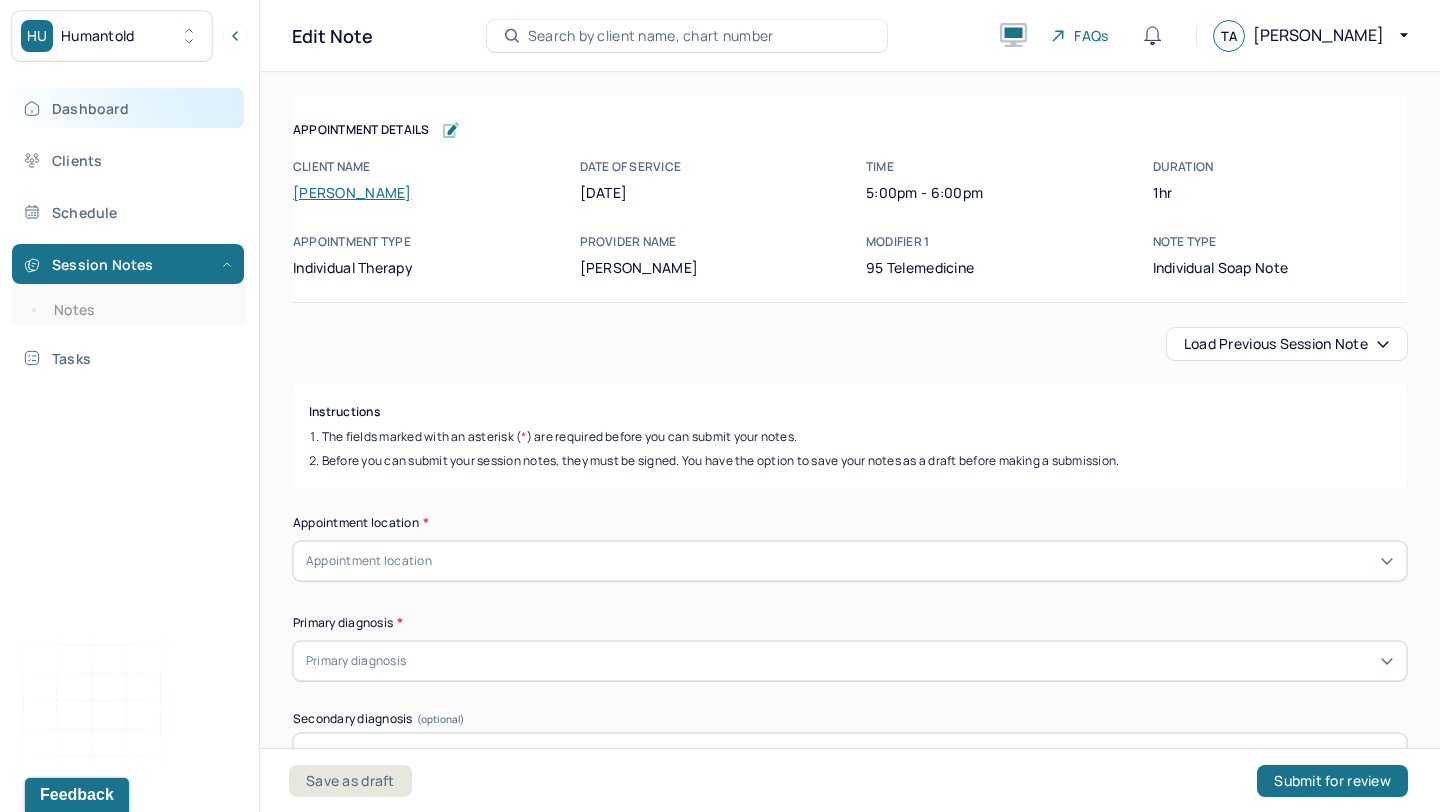 click on "Dashboard" at bounding box center (128, 108) 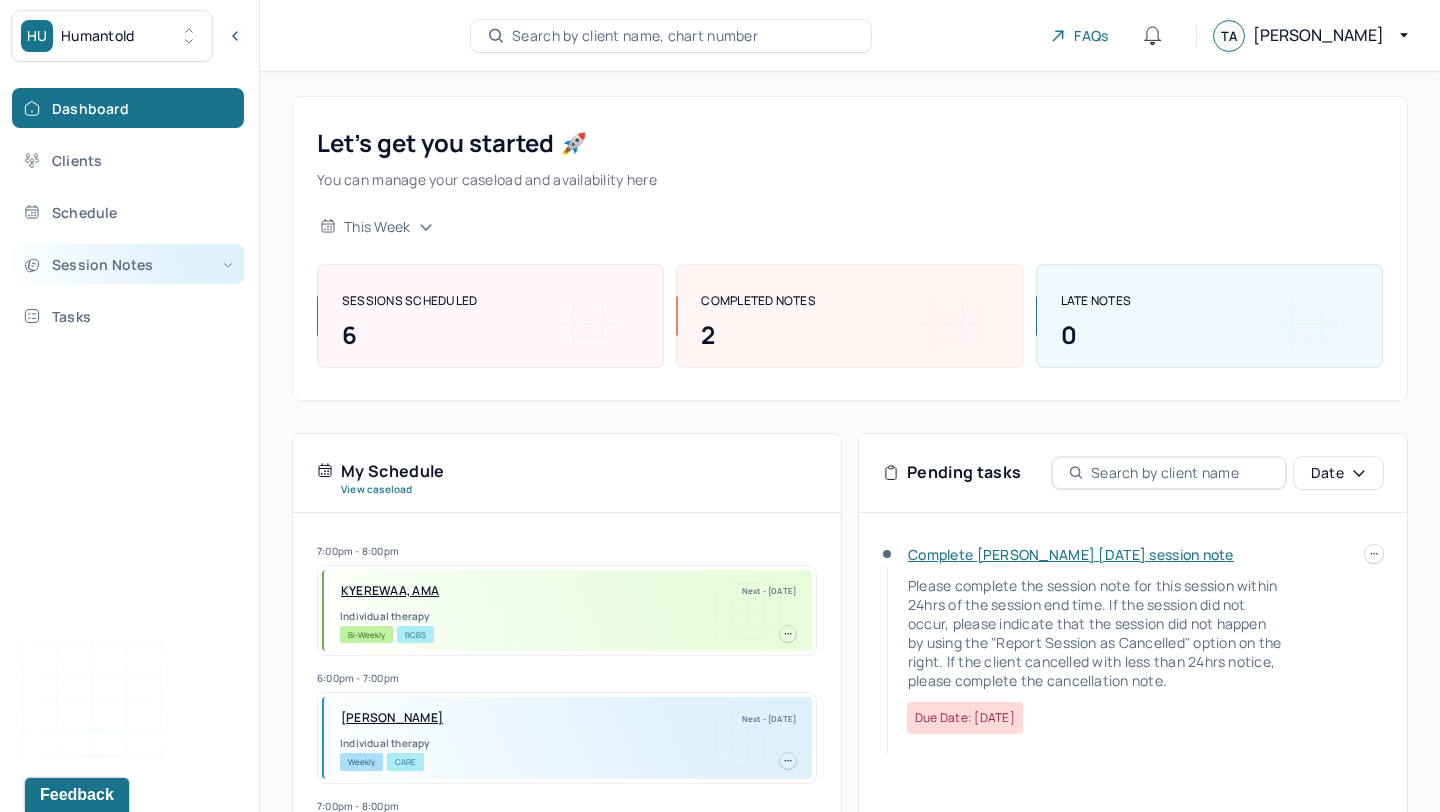 click on "Session Notes" at bounding box center (128, 264) 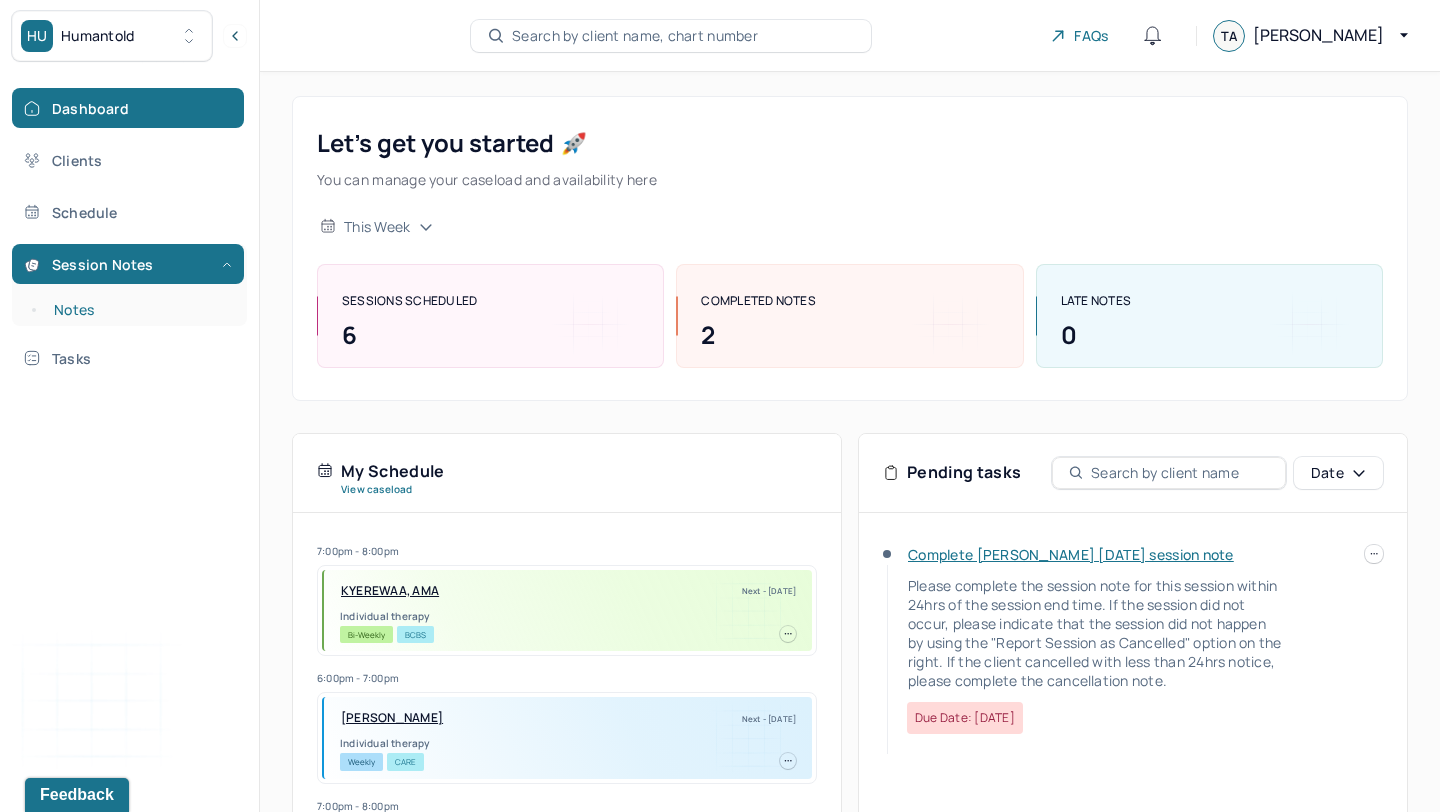 click on "Notes" at bounding box center [139, 310] 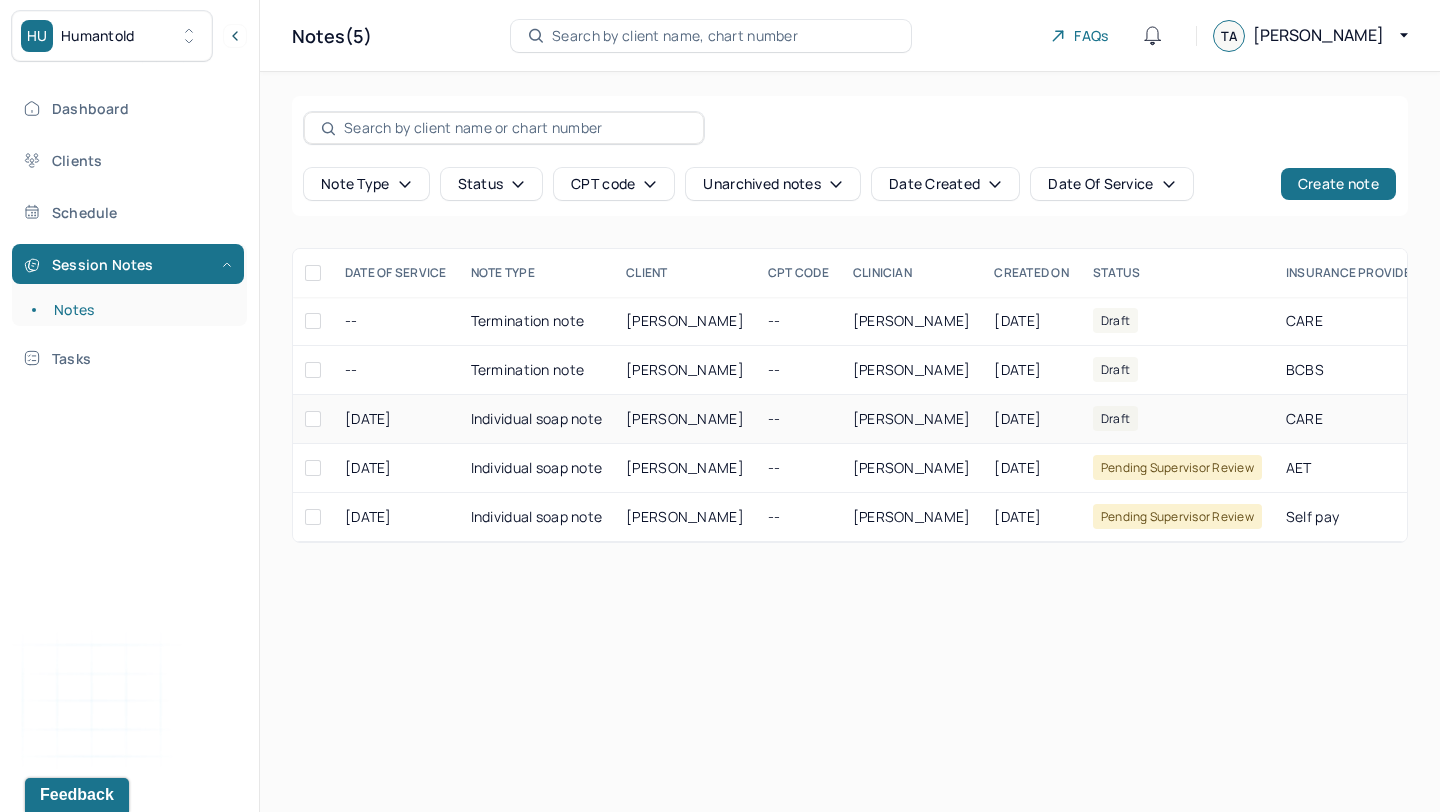 click at bounding box center (313, 419) 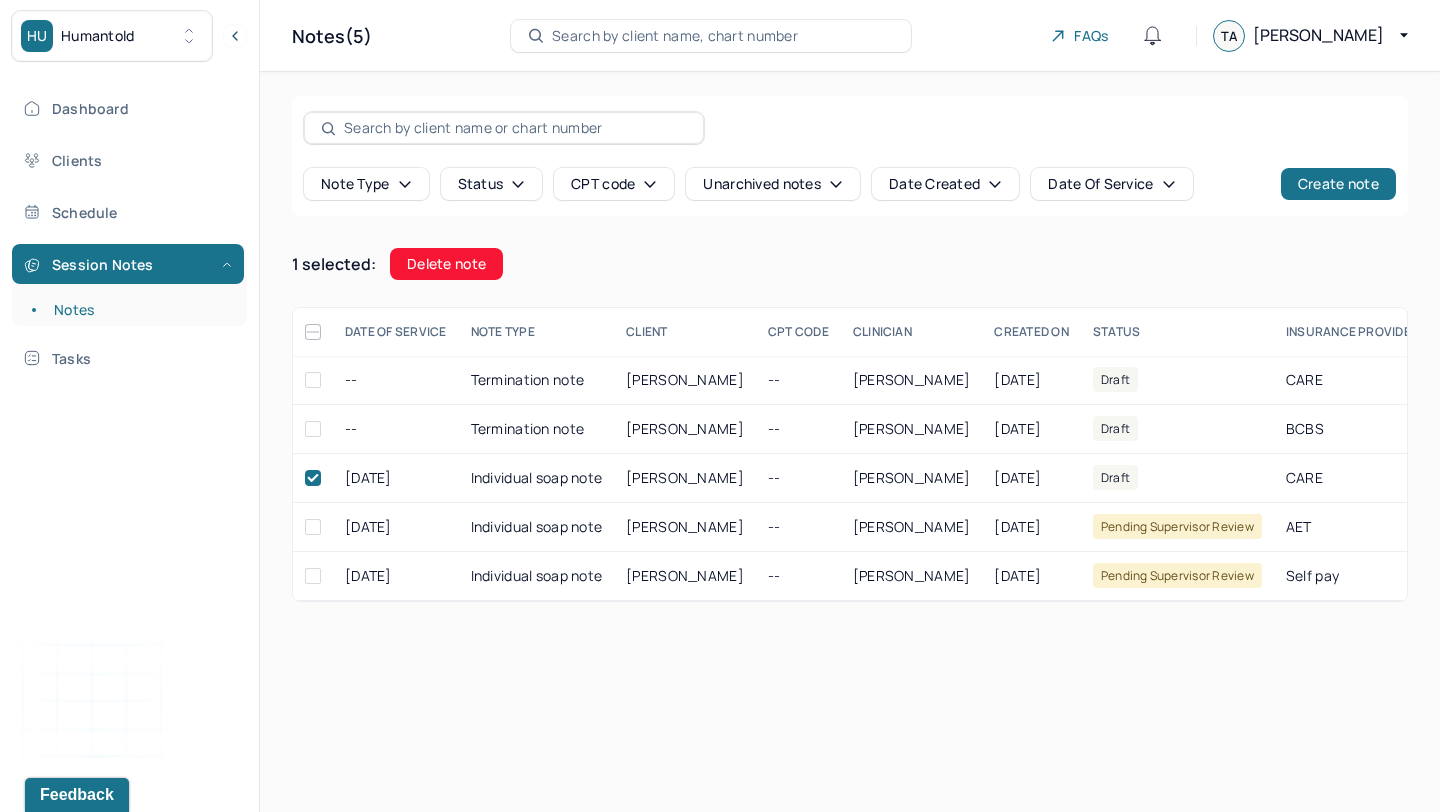 click on "Delete note" at bounding box center [446, 264] 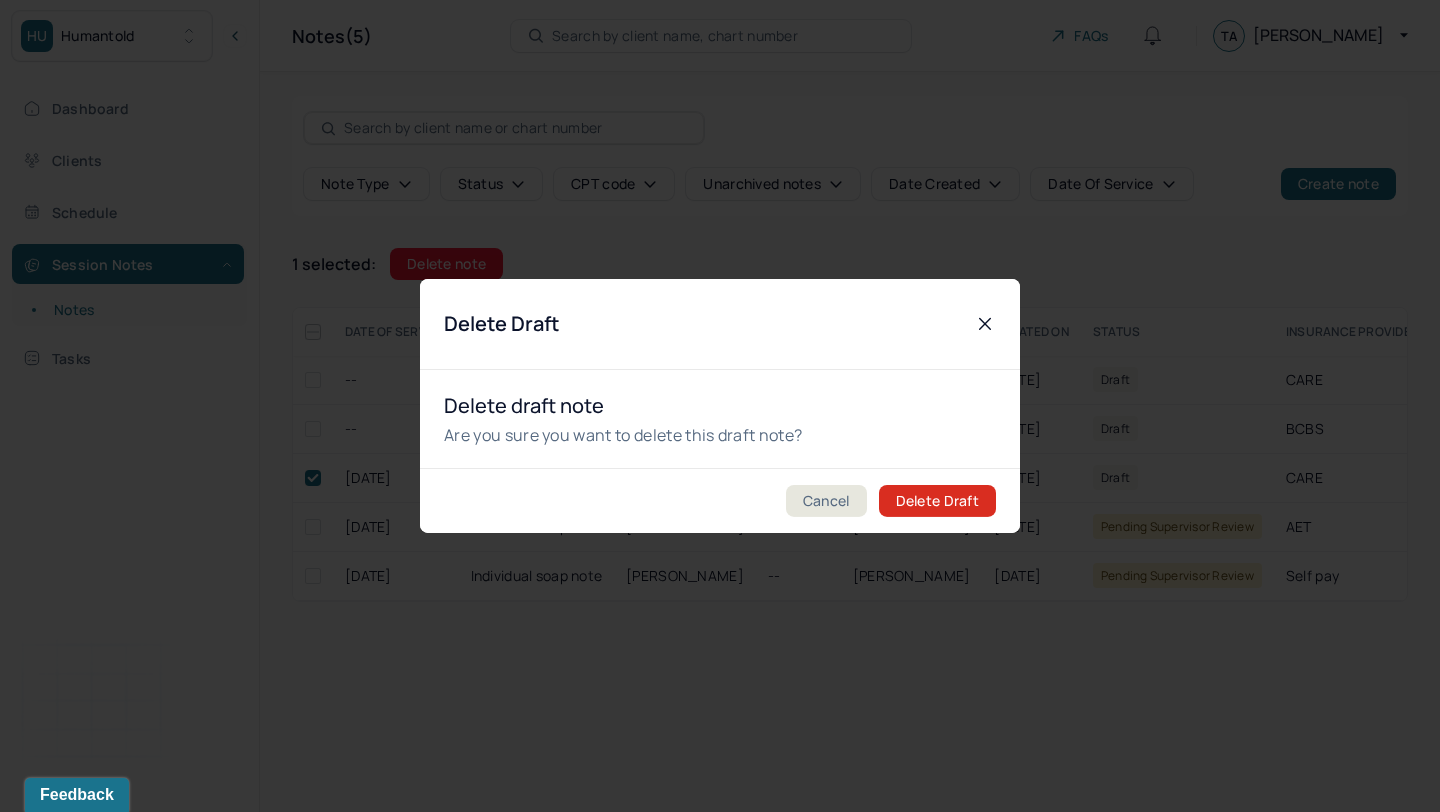 click on "Delete Draft" at bounding box center (937, 501) 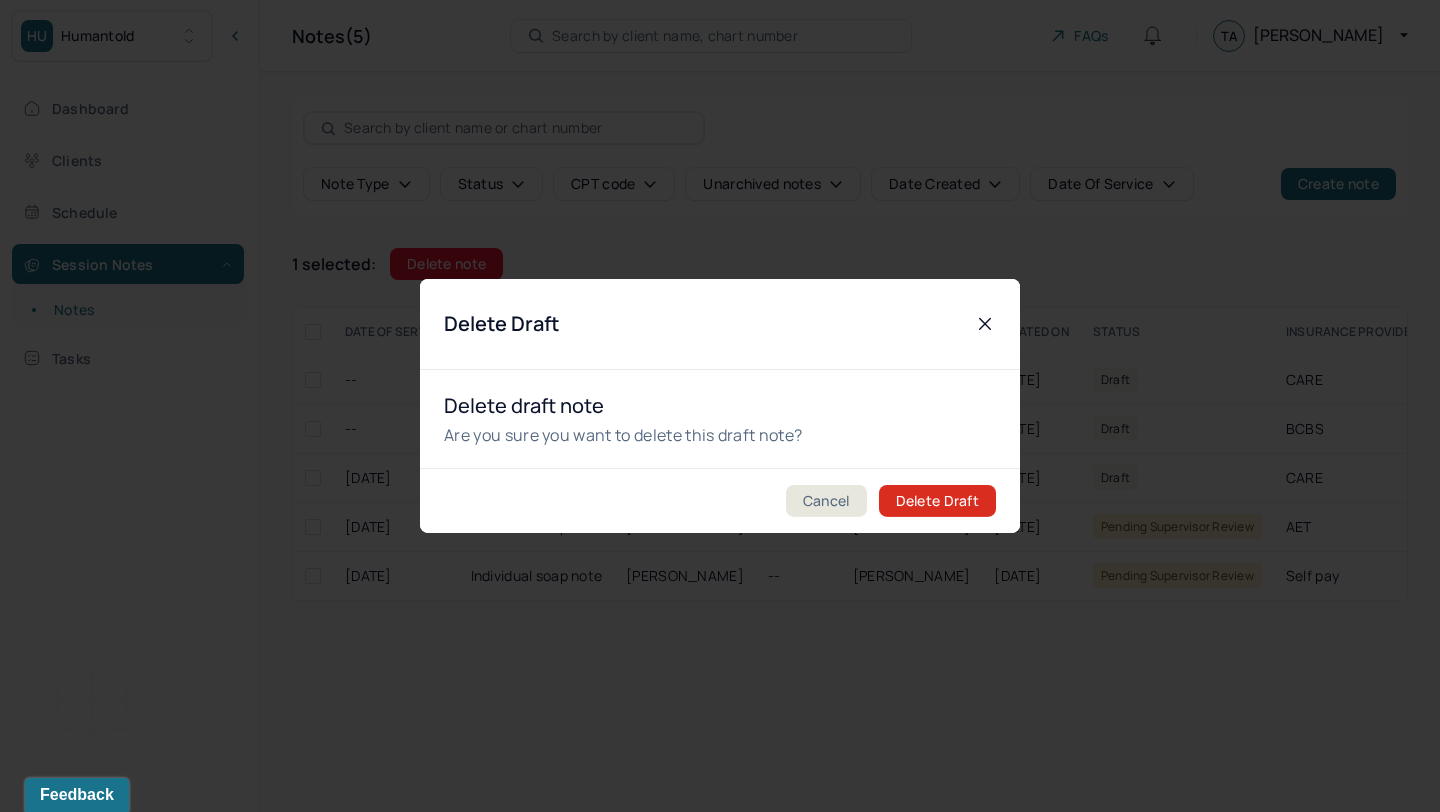 checkbox on "false" 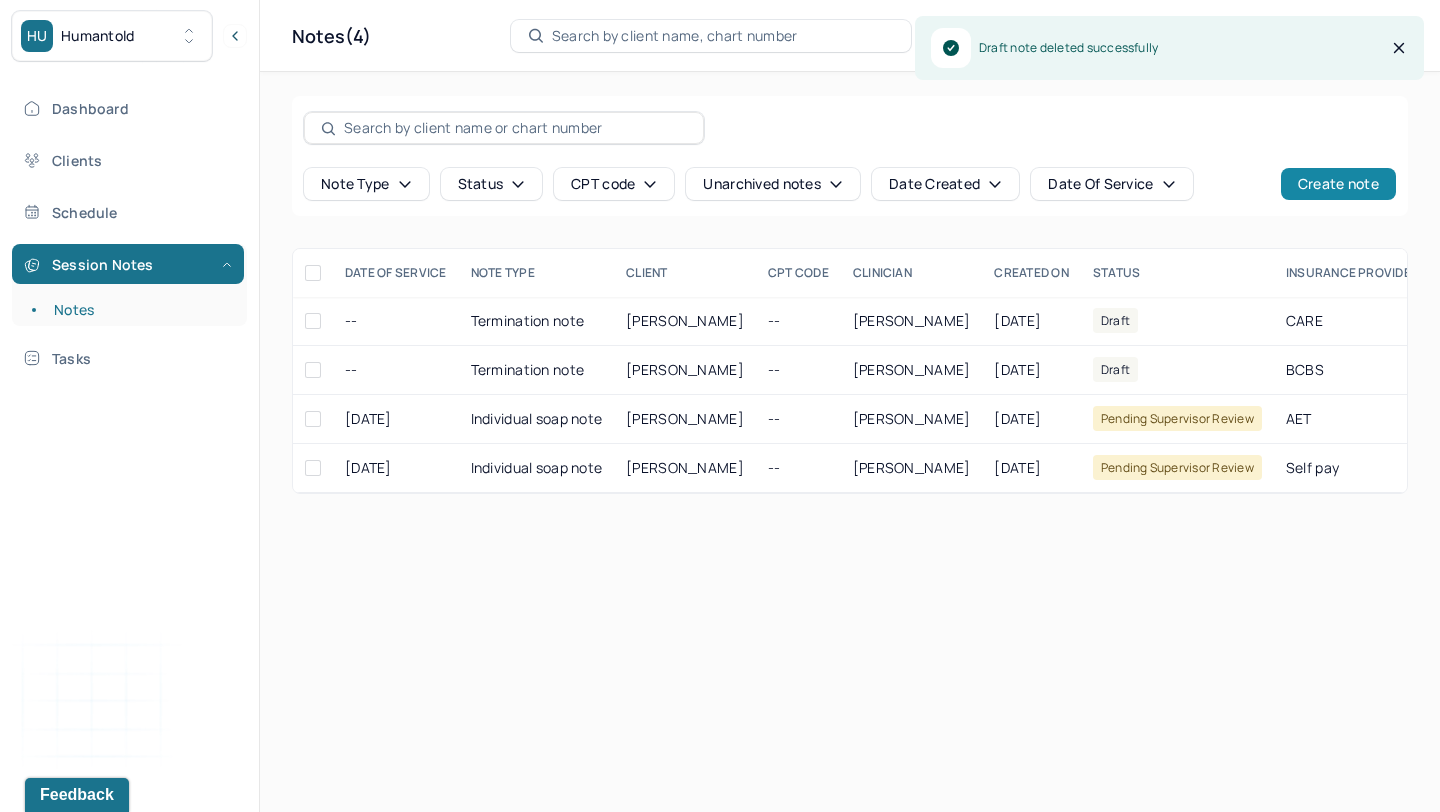 click on "Create note" at bounding box center [1338, 184] 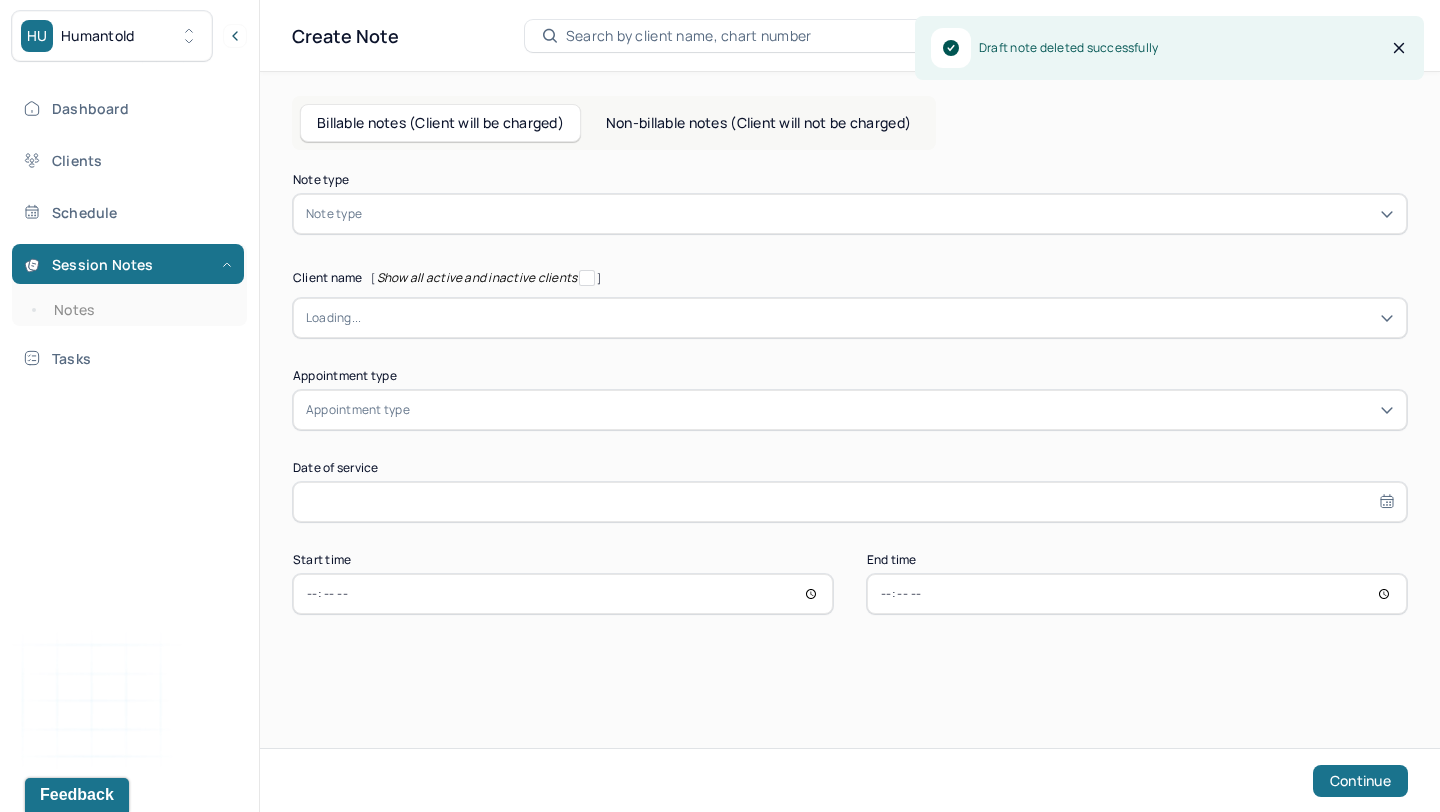 click at bounding box center (880, 214) 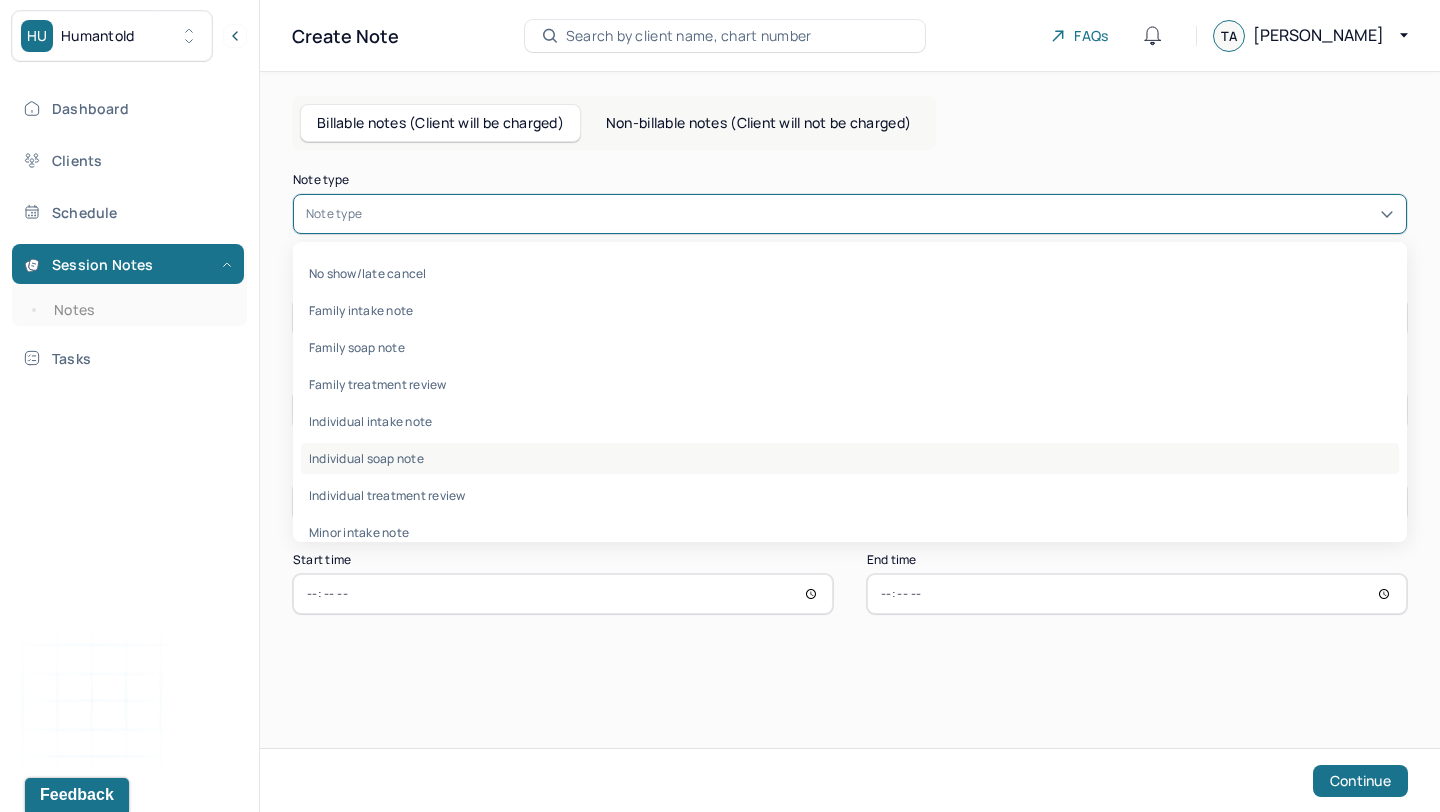 click on "Individual soap note" at bounding box center [850, 458] 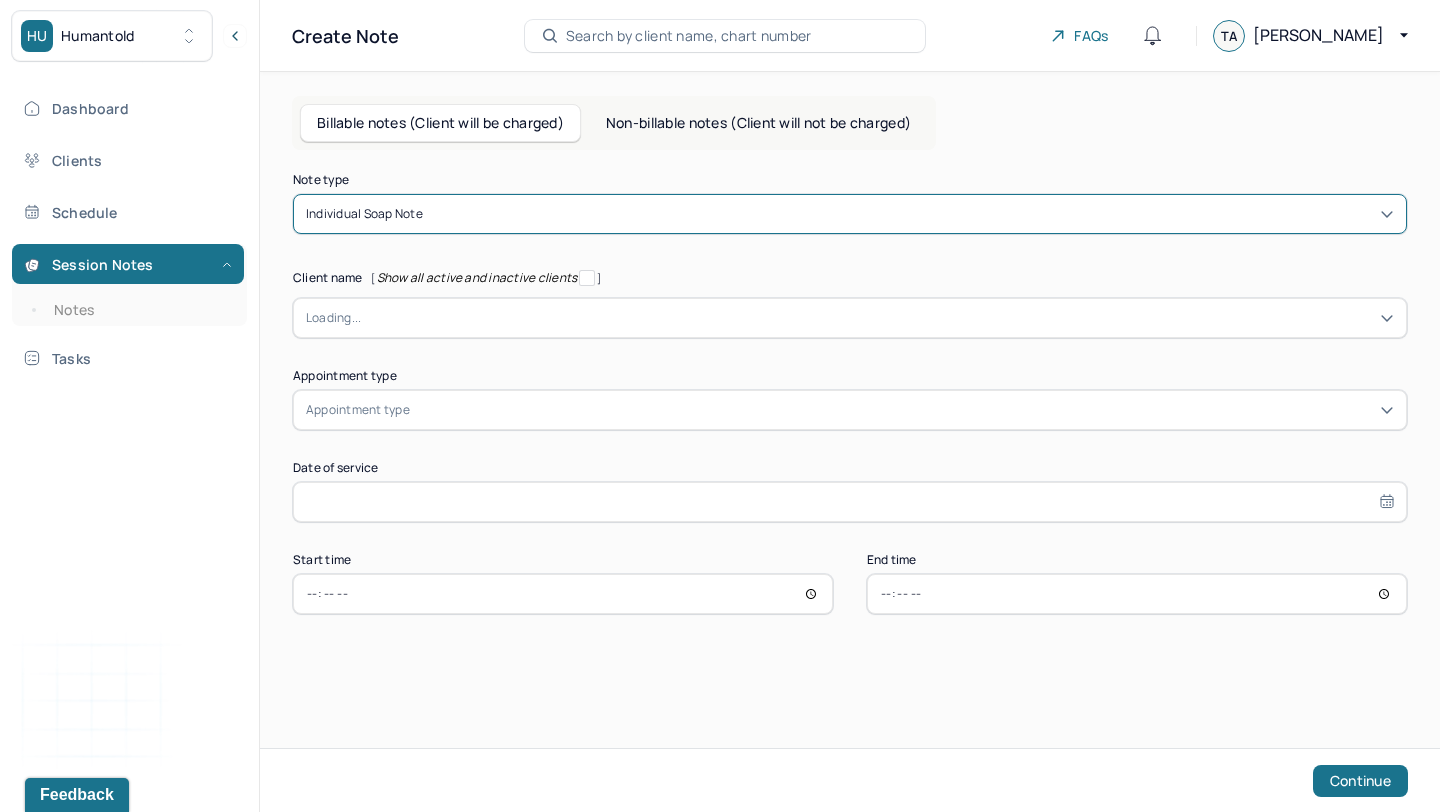 click at bounding box center (877, 318) 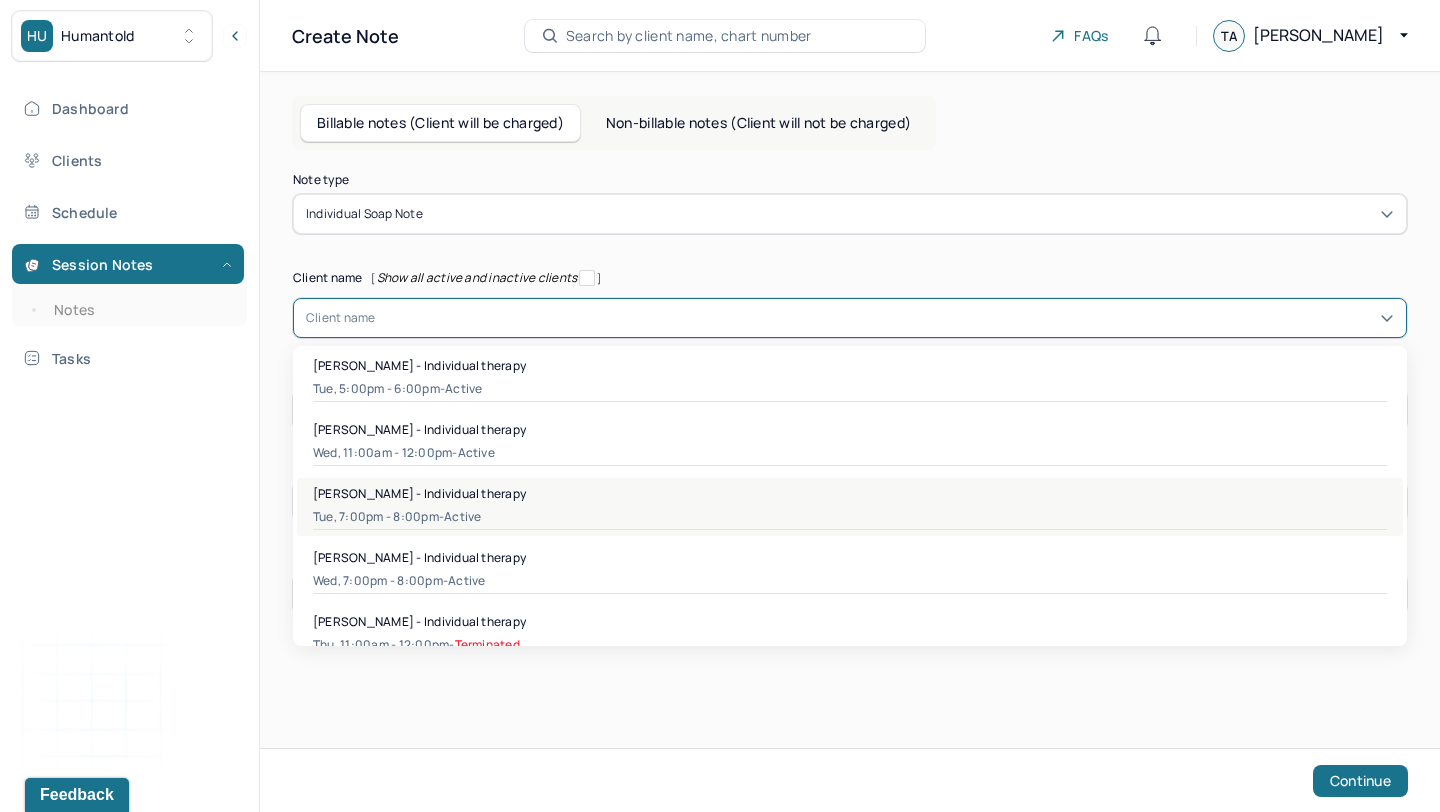 click on "[PERSON_NAME] - Individual therapy" at bounding box center (850, 493) 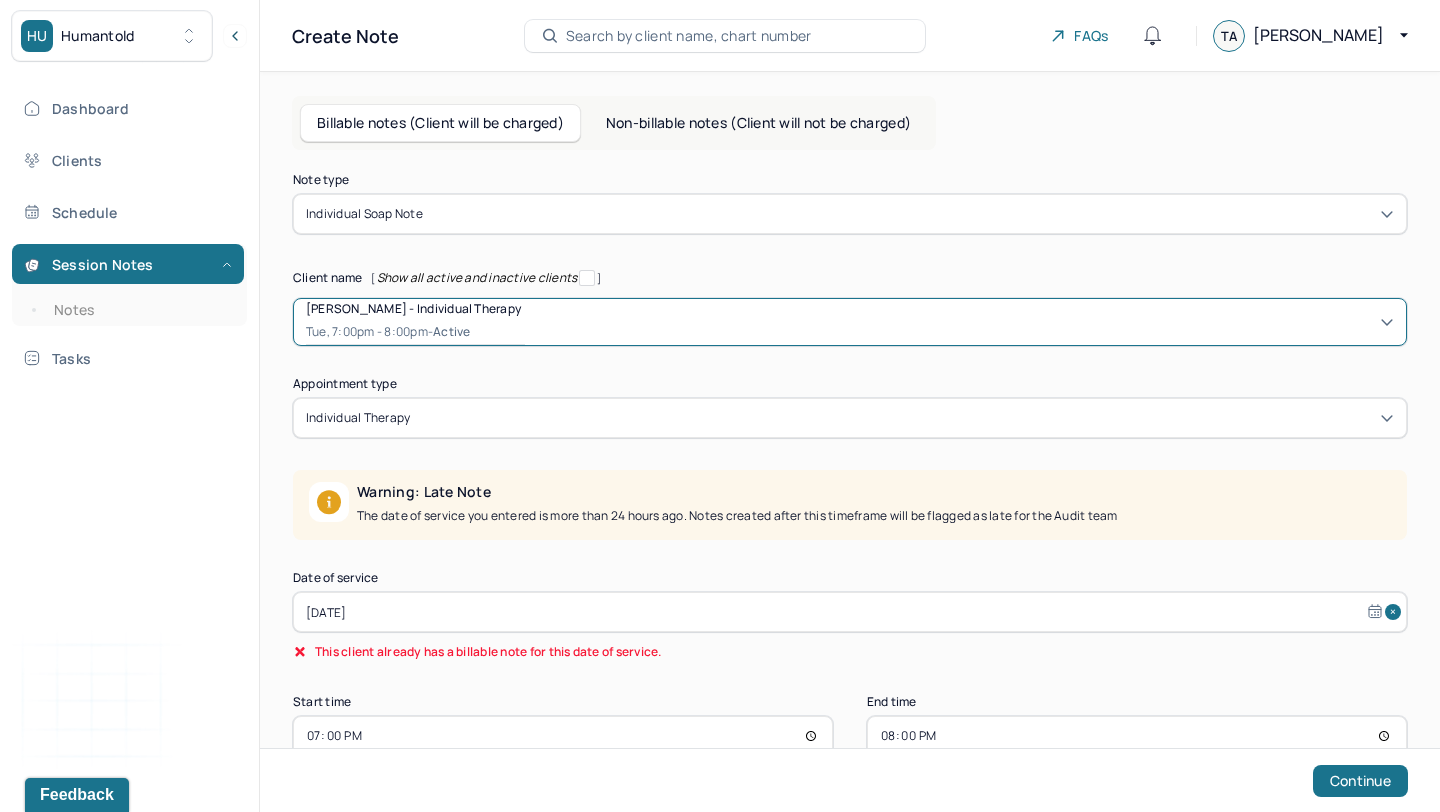 scroll, scrollTop: 49, scrollLeft: 0, axis: vertical 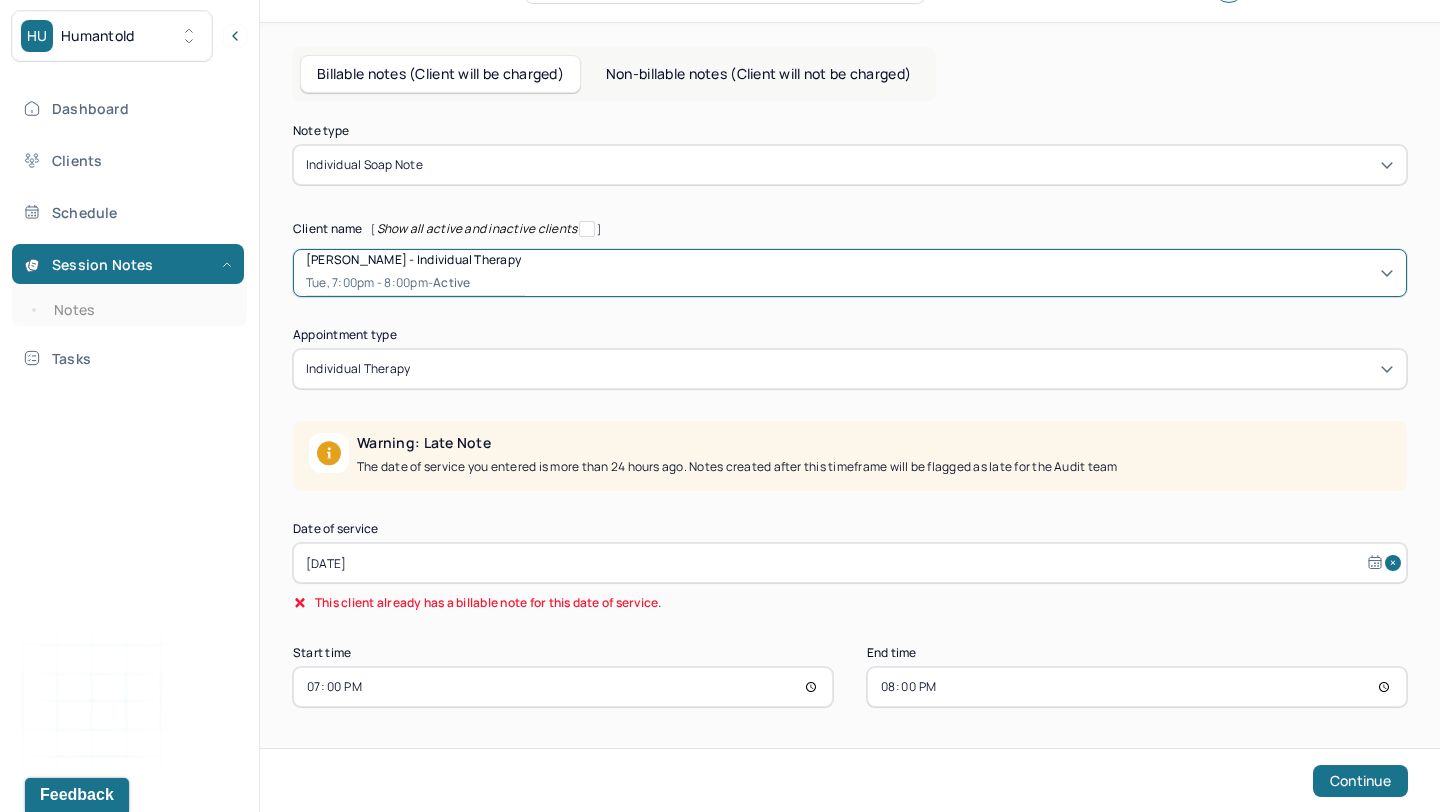 select on "5" 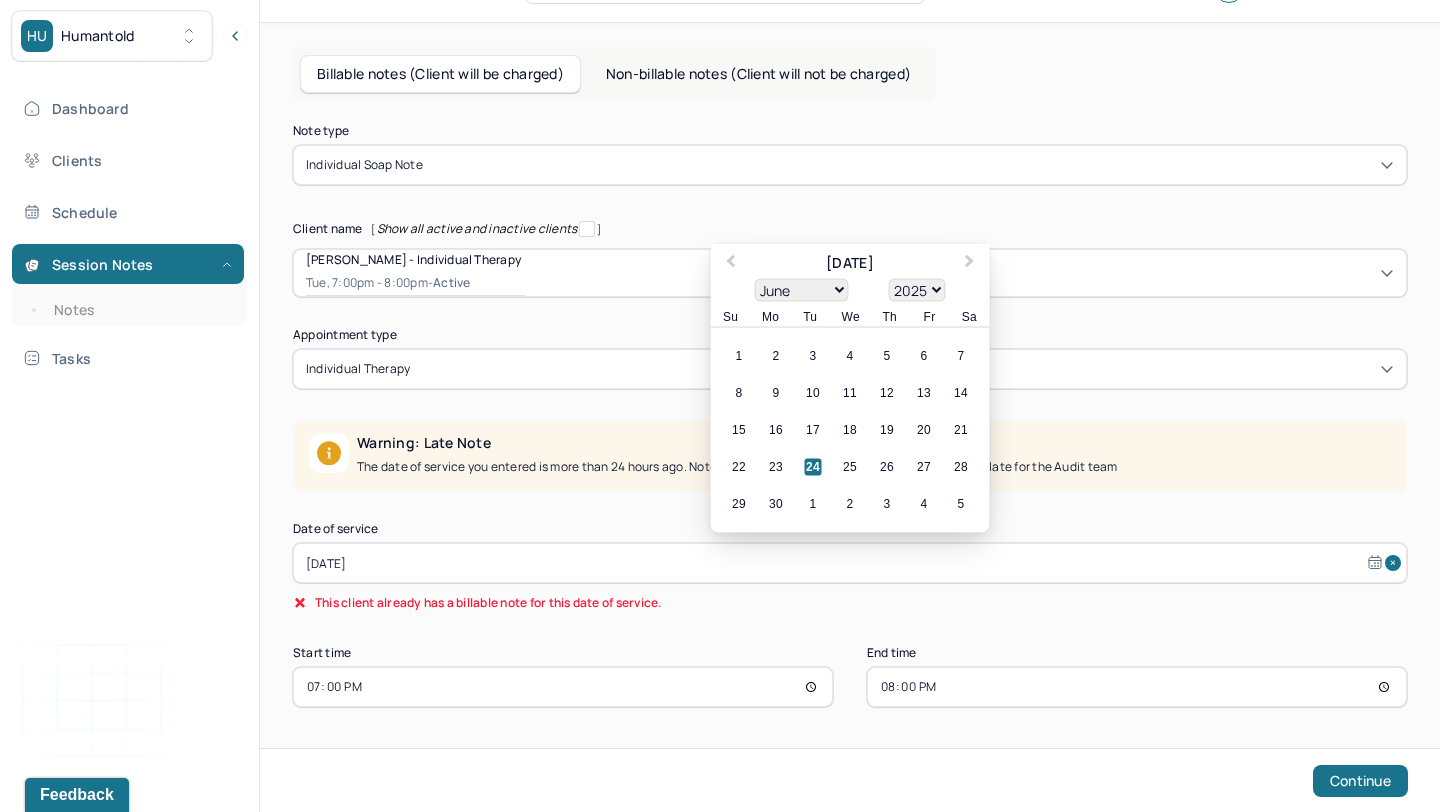 click on "[DATE]" at bounding box center (850, 563) 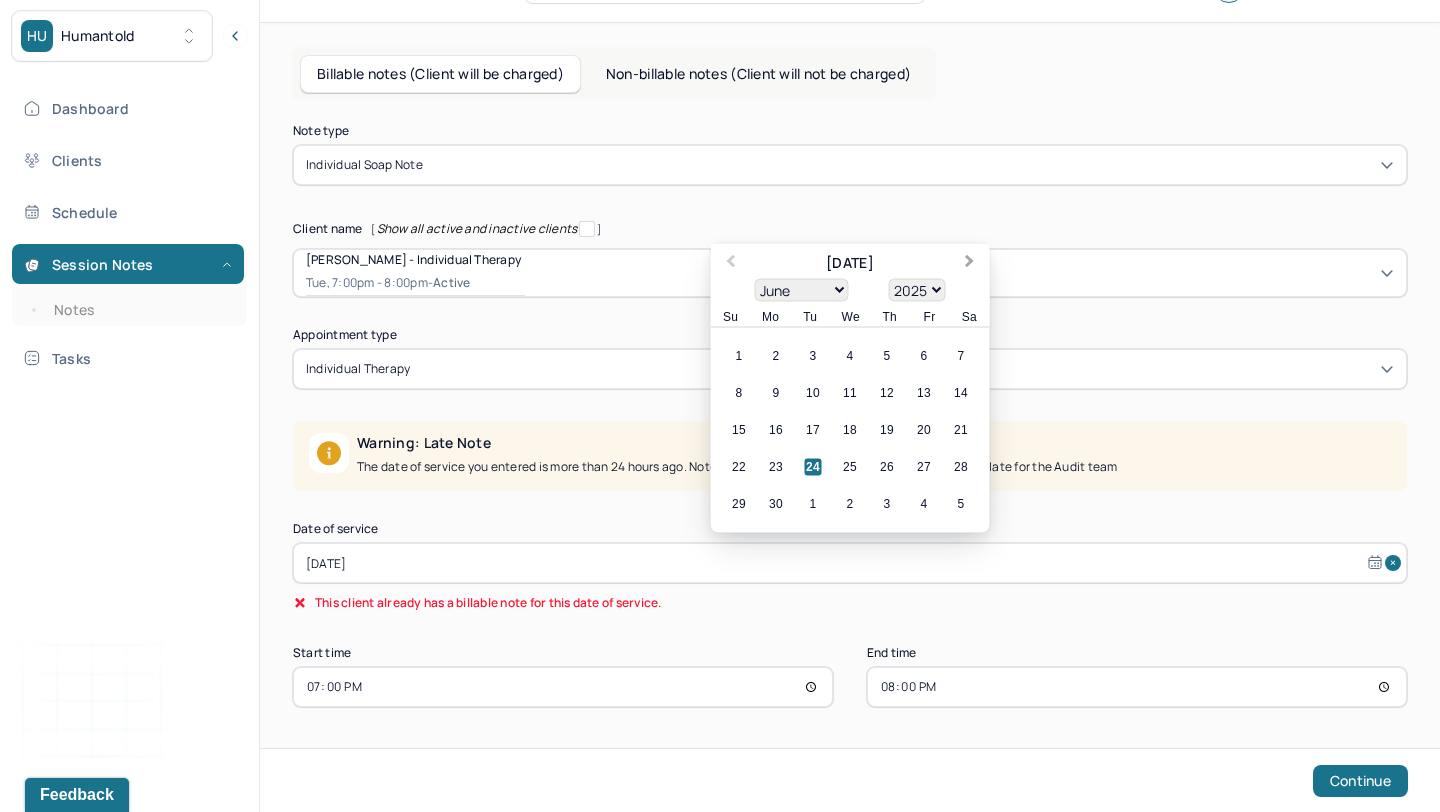 click on "Next Month" at bounding box center [972, 265] 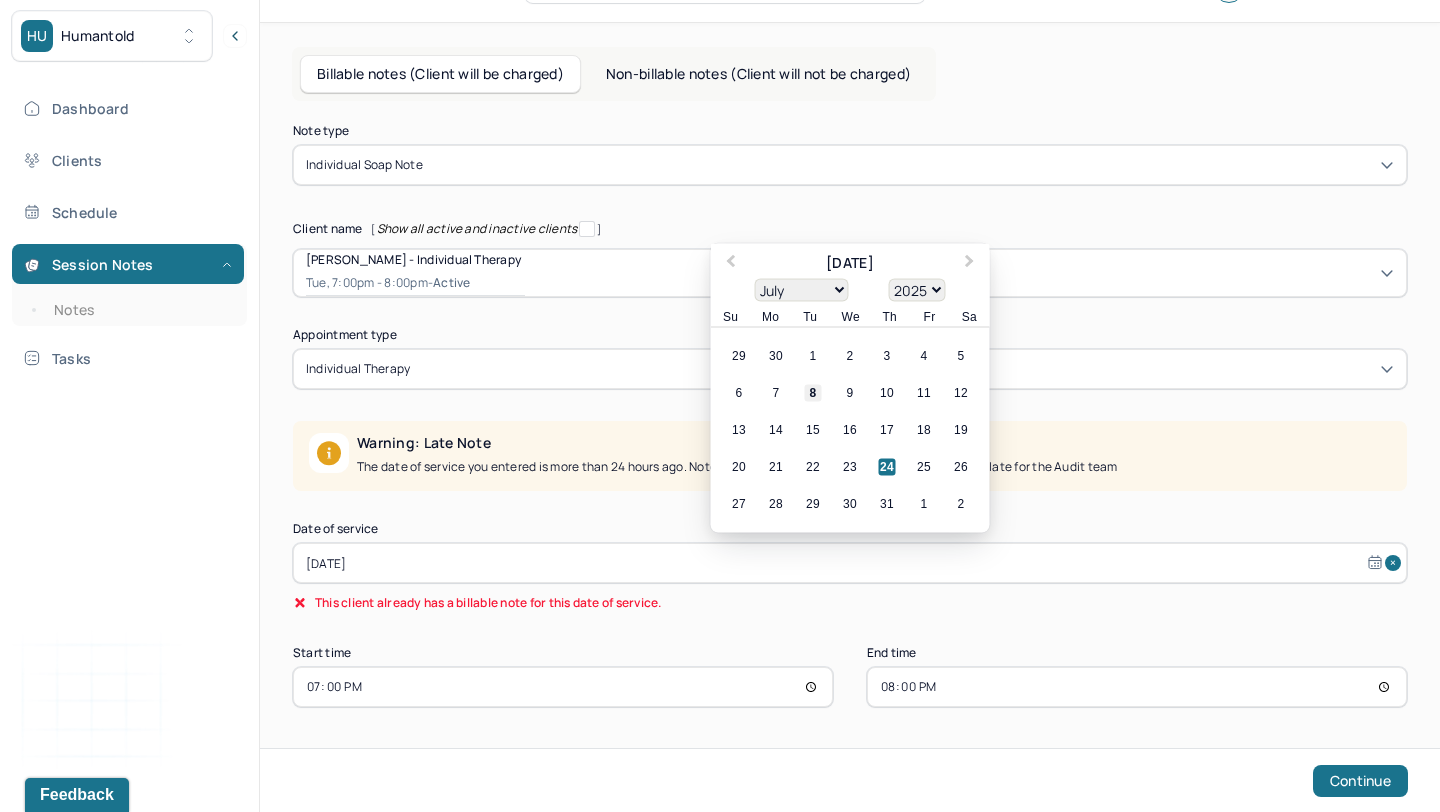 click on "8" at bounding box center (813, 393) 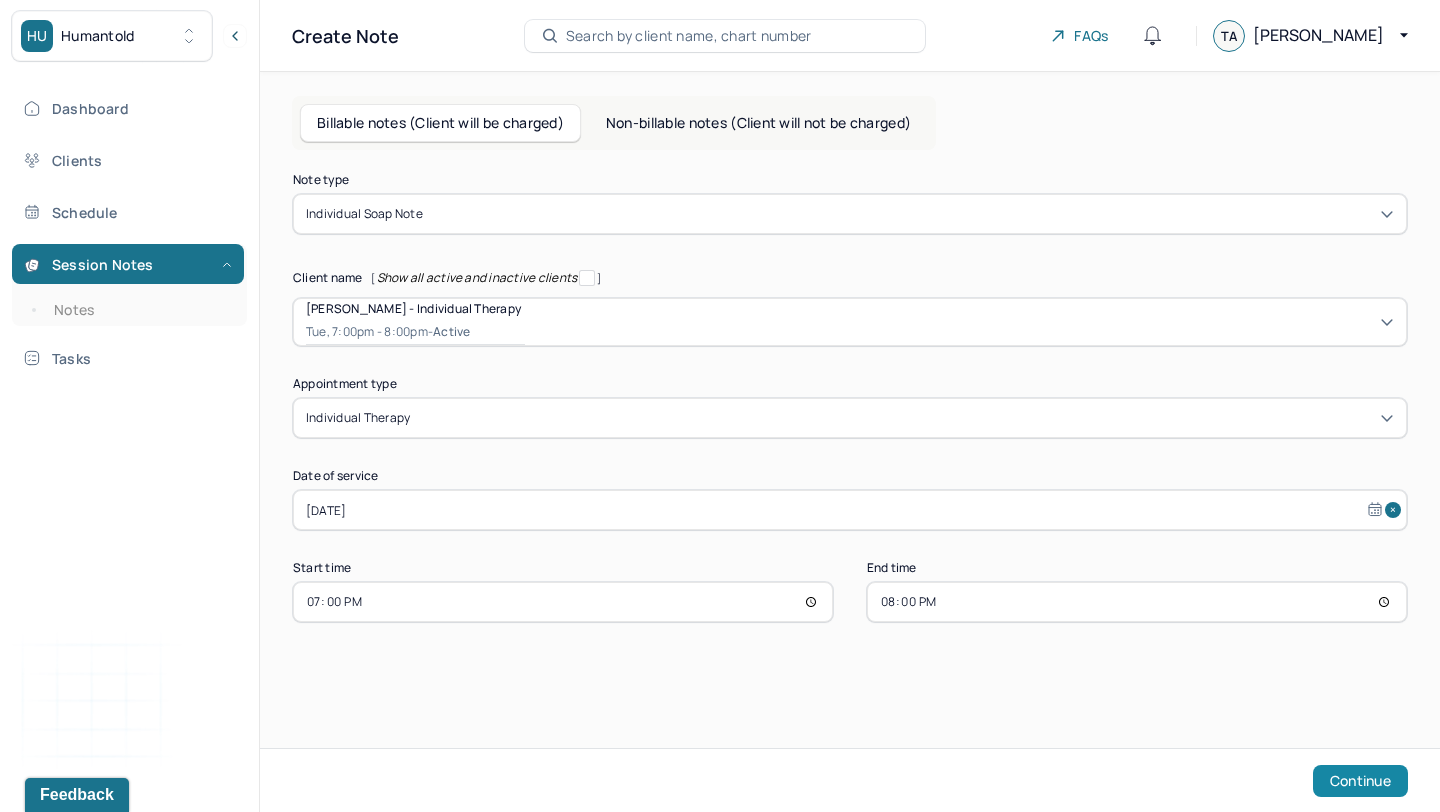 click on "Continue" at bounding box center [1360, 781] 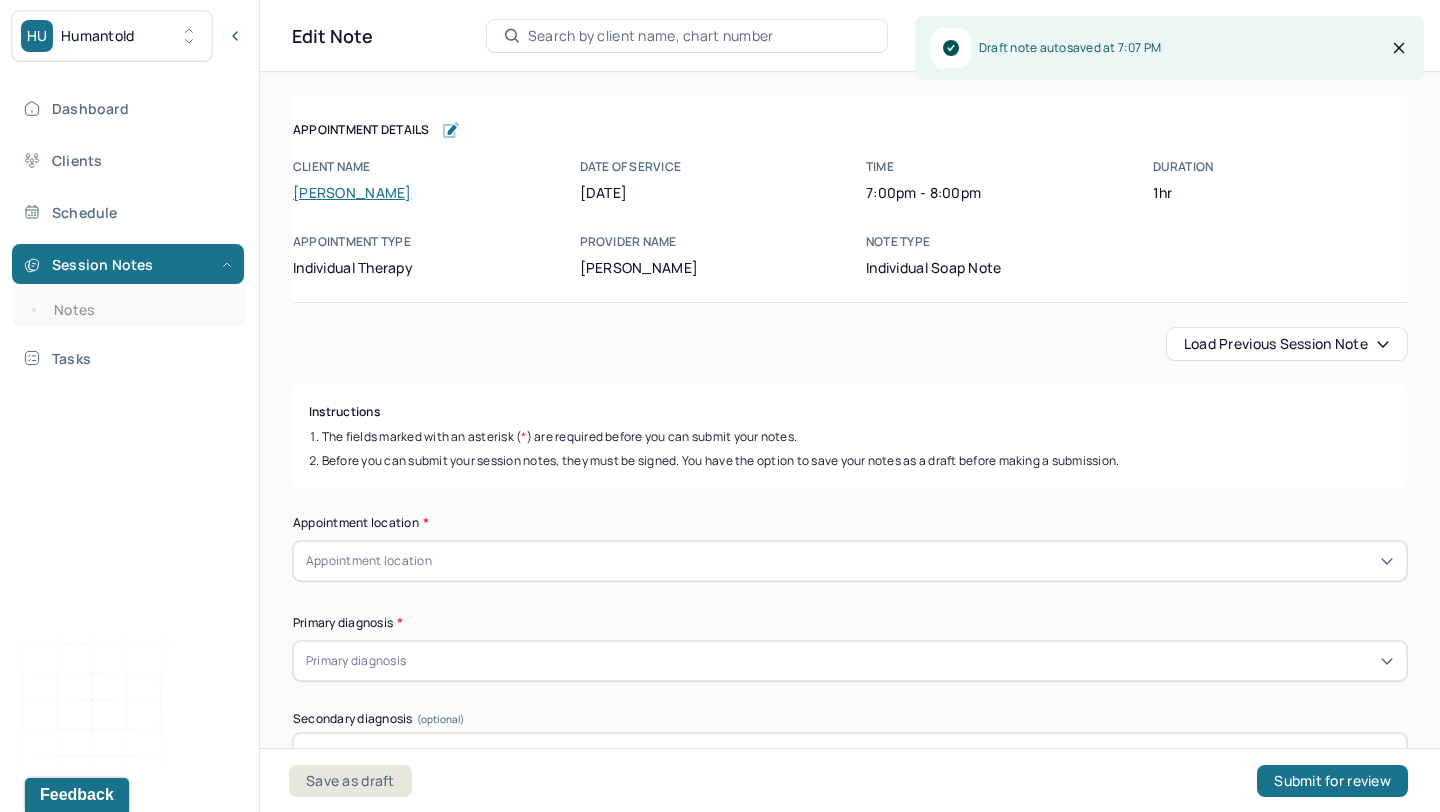 click on "Load previous session note" at bounding box center [1287, 344] 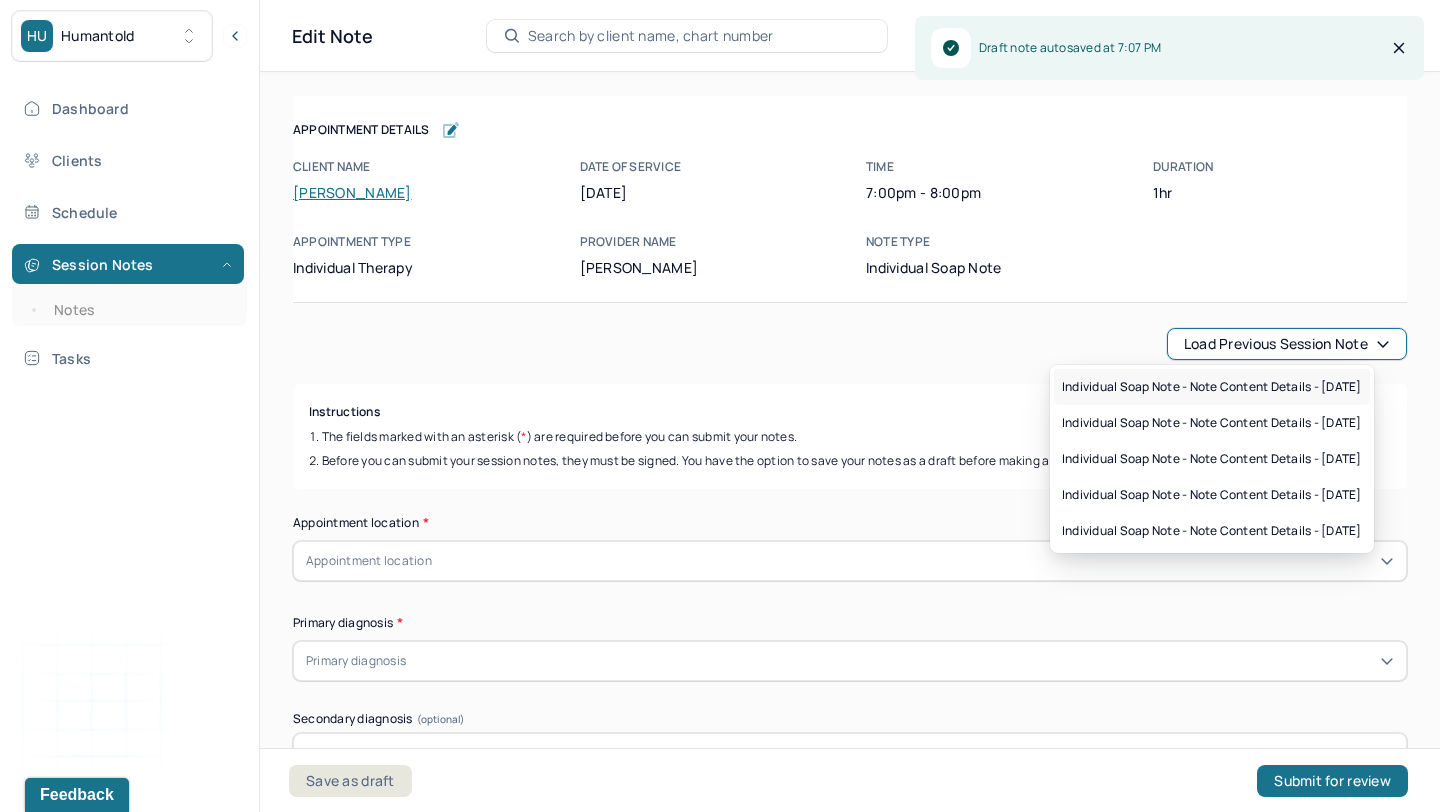click on "Individual soap note   - Note content Details -   [DATE]" at bounding box center (1212, 387) 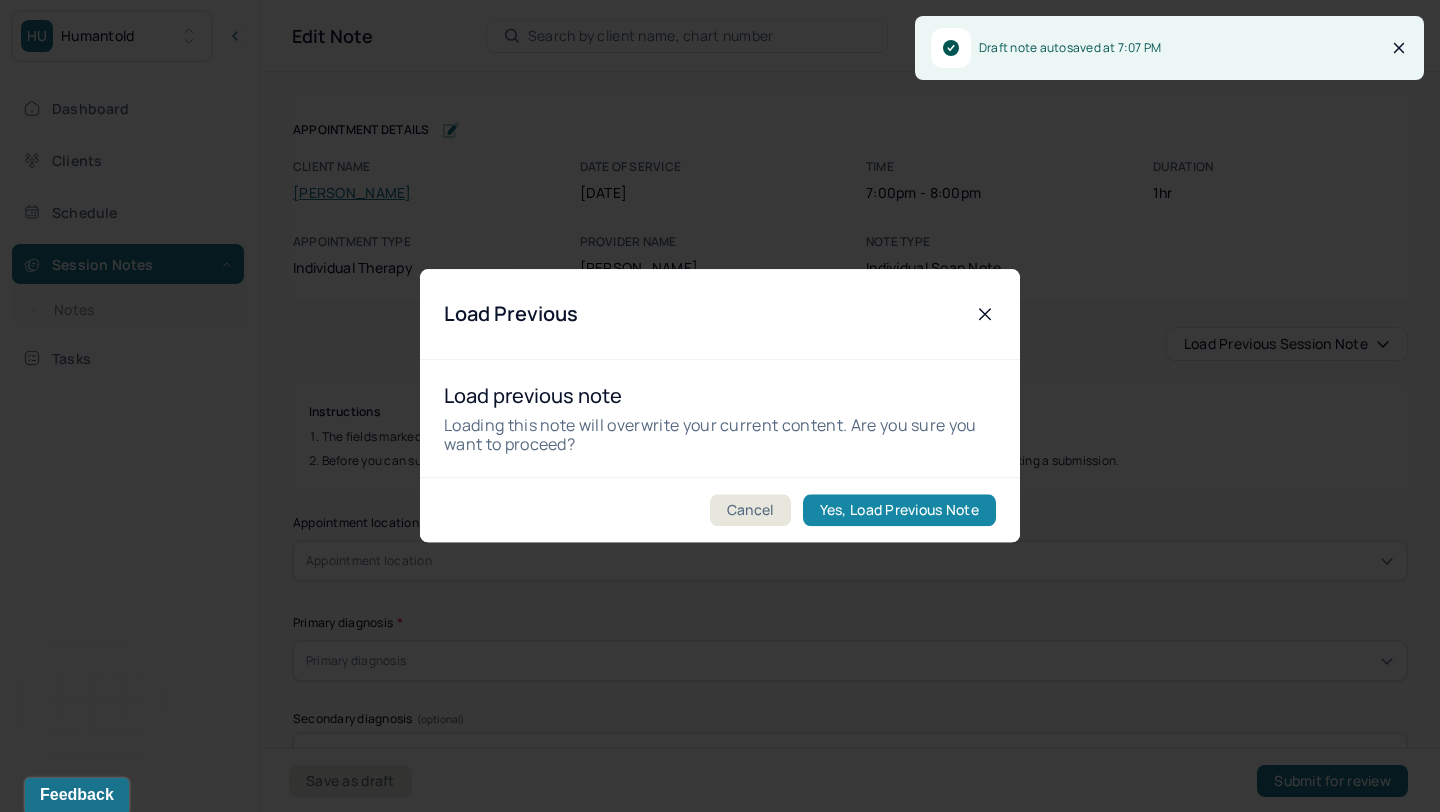 click on "Yes, Load Previous Note" at bounding box center (899, 511) 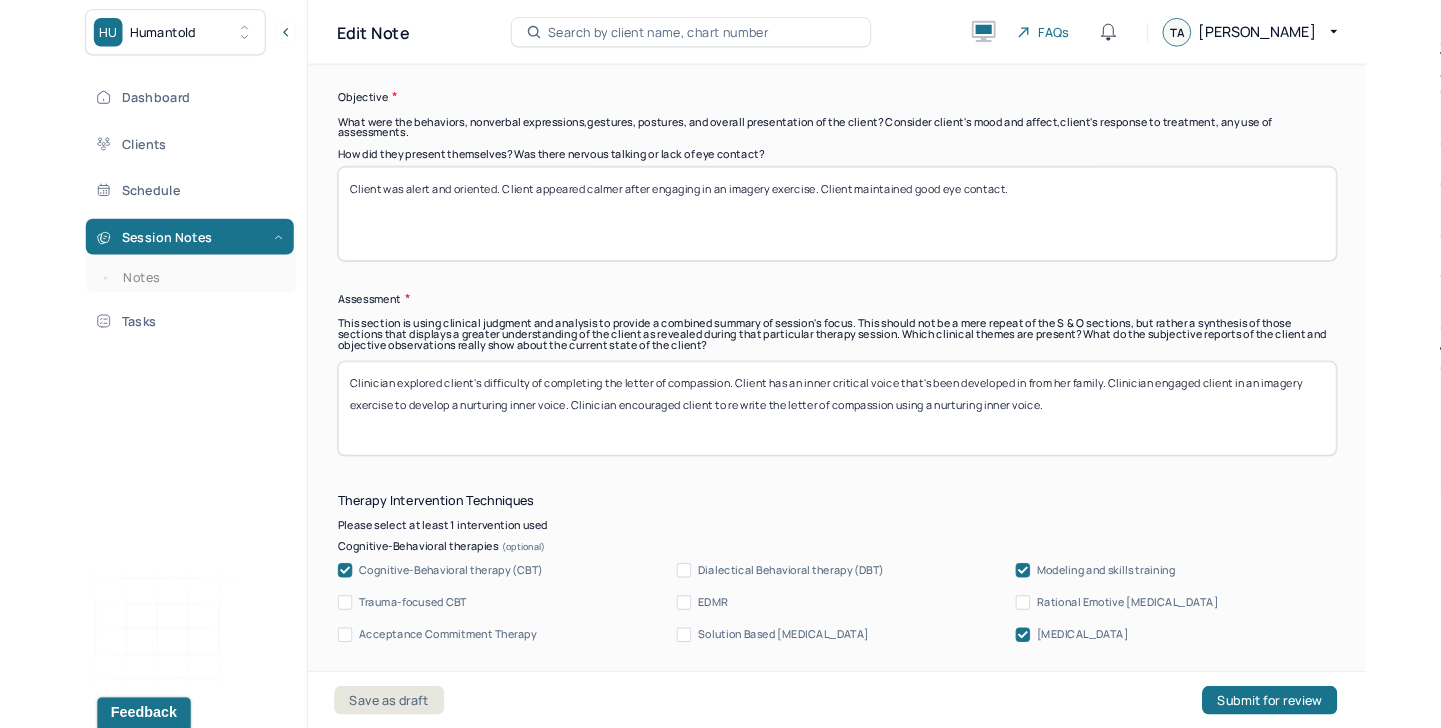 scroll, scrollTop: 1746, scrollLeft: 0, axis: vertical 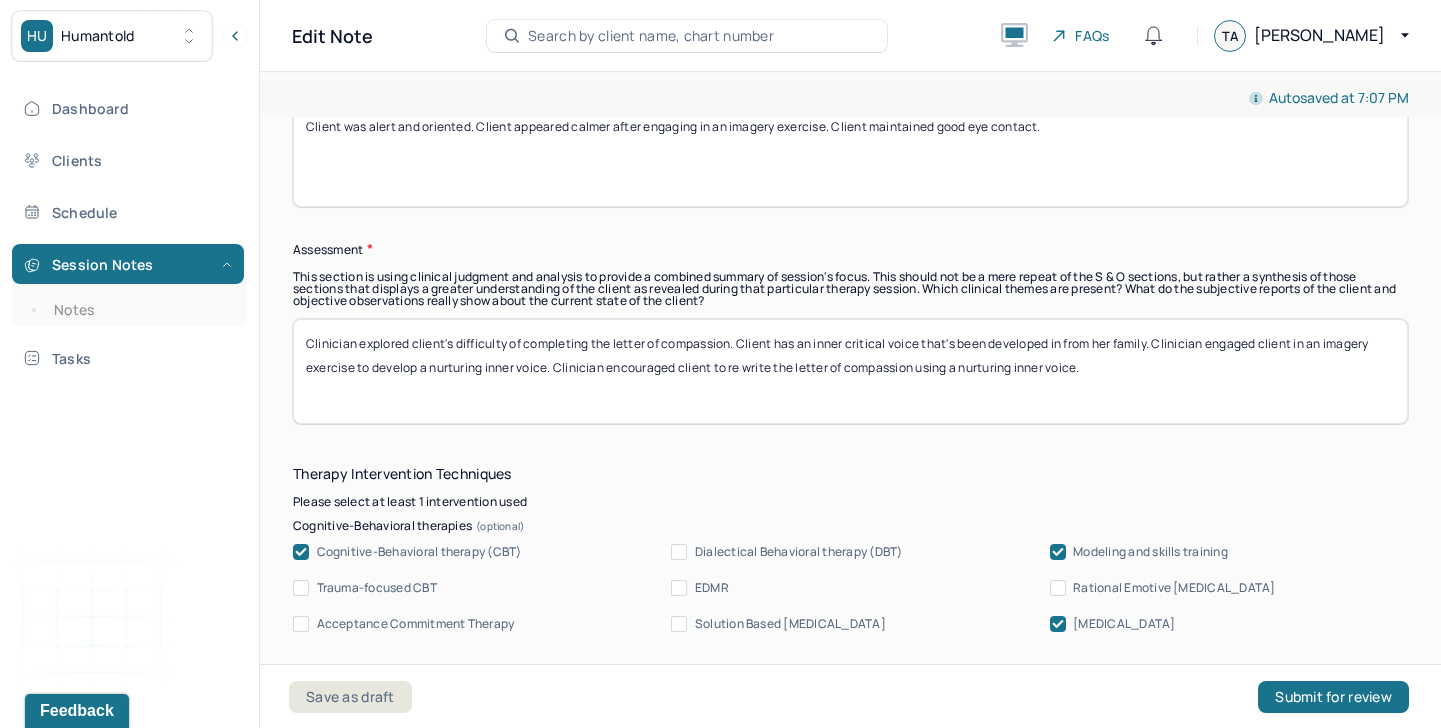 click on "Clinician explored client's difficulty of completing the letter of compassion. Client has an inner critical voice that's been developed in from her family. Clinician engaged client in an imagery exercise to develop a nurturing inner voice. Clinician encouraged client to re write the letter of compassion using a nurturing inner voice." at bounding box center [850, 371] 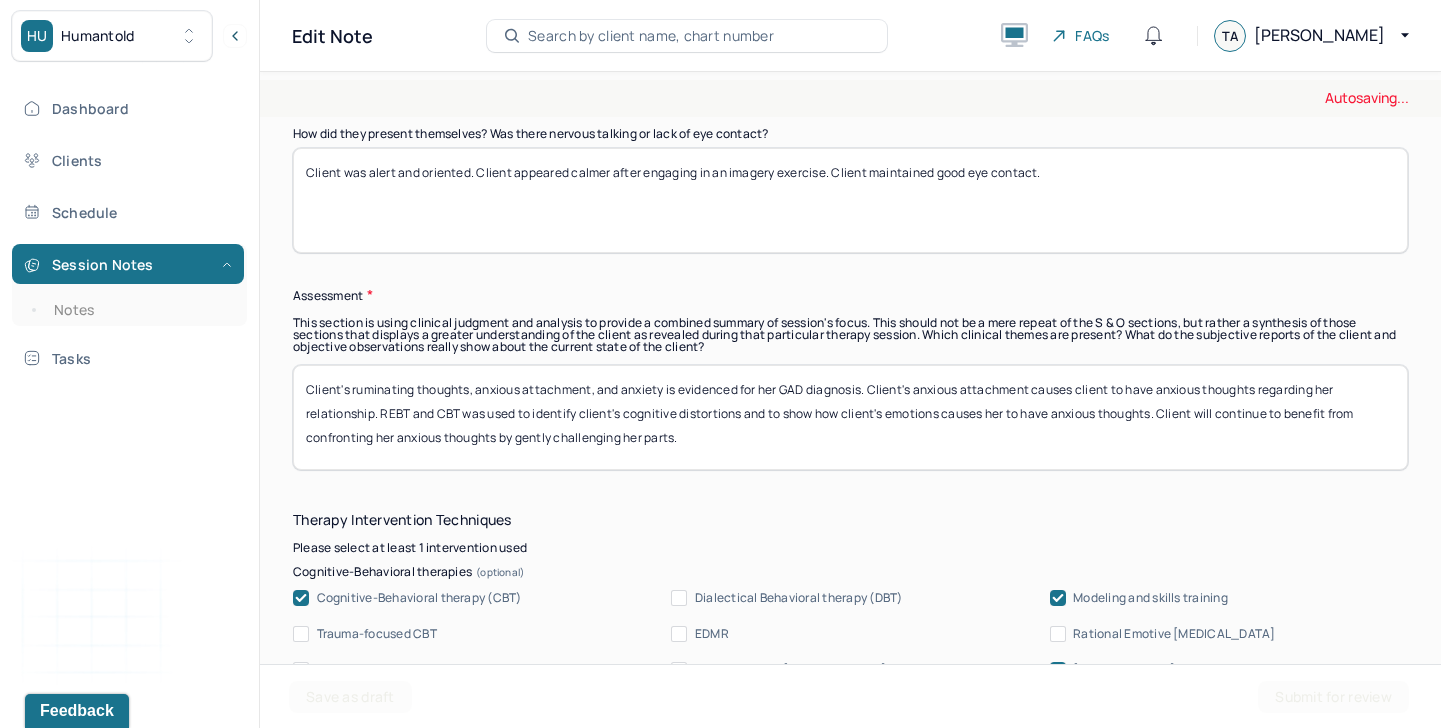 scroll, scrollTop: 1692, scrollLeft: 0, axis: vertical 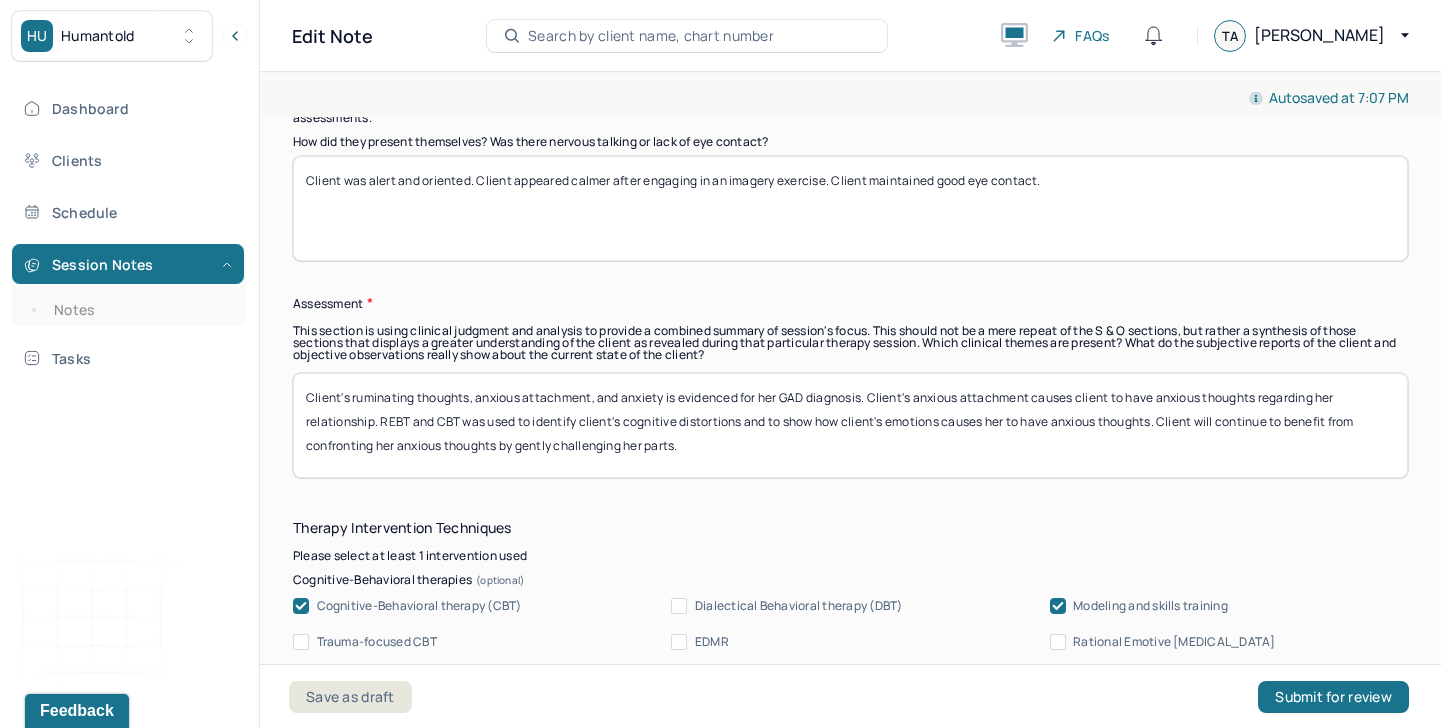 type on "Client's ruminating thoughts, anxious attachment, and anxiety is evidenced for her GAD diagnosis. Client's anxious attachment causes client to have anxious thoughts regarding her relationship. REBT and CBT was used to identify client's cognitive distortions and to show how client's emotions causes her to have anxious thoughts. Client will continue to benefit from confronting her anxious thoughts by gently challenging her parts." 